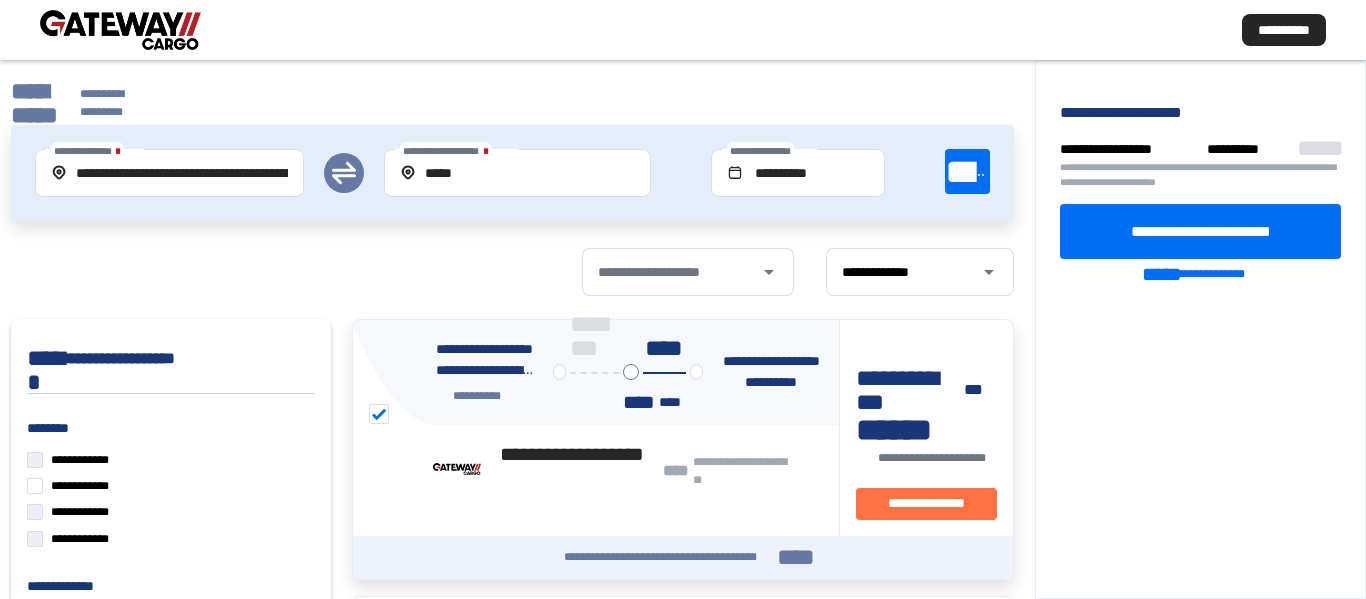 scroll, scrollTop: 120, scrollLeft: 0, axis: vertical 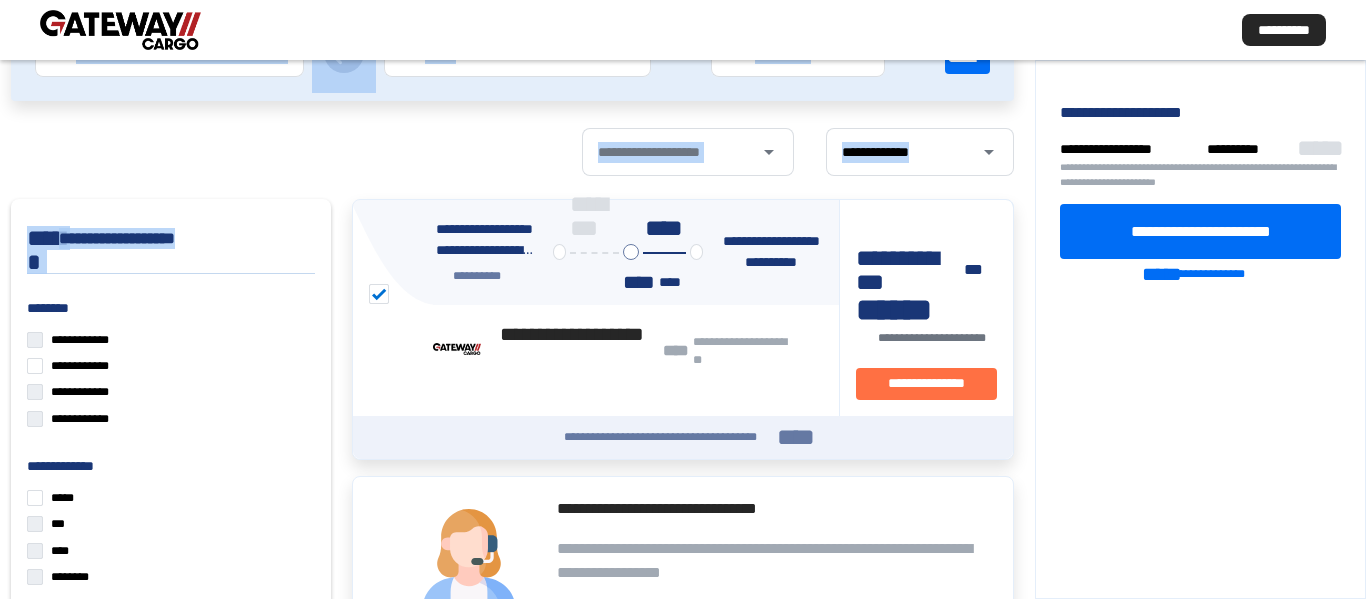 drag, startPoint x: 322, startPoint y: 196, endPoint x: 69, endPoint y: 61, distance: 286.7647 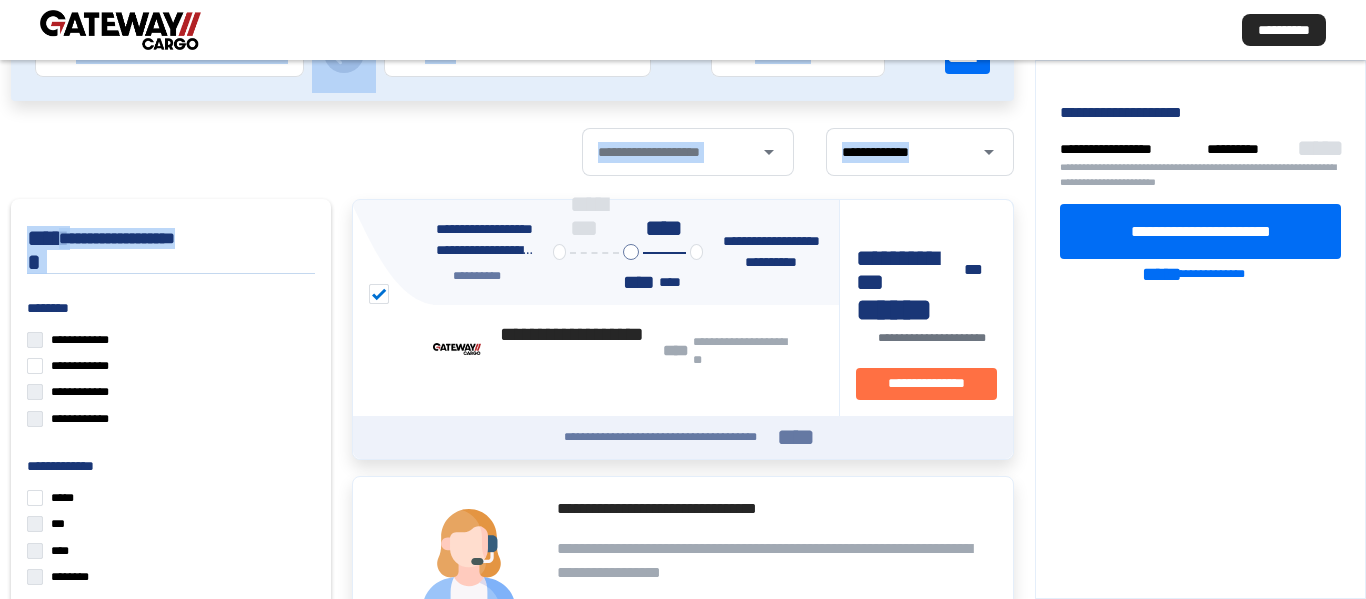 click on "**********" 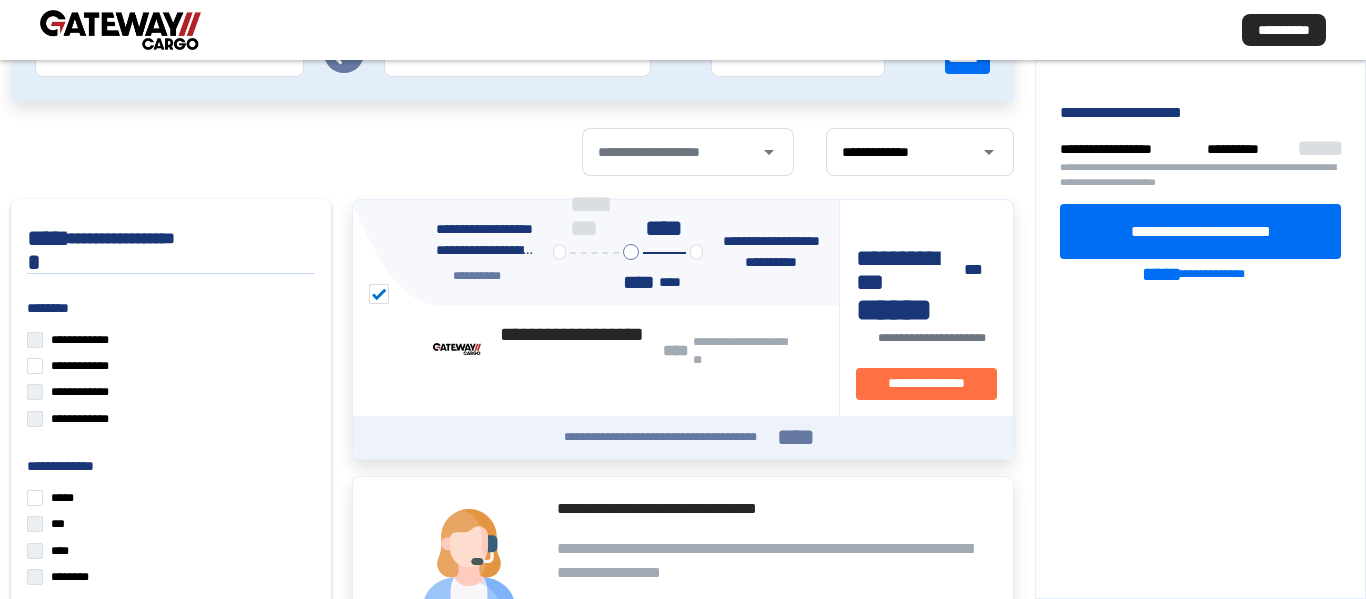 click on "**********" 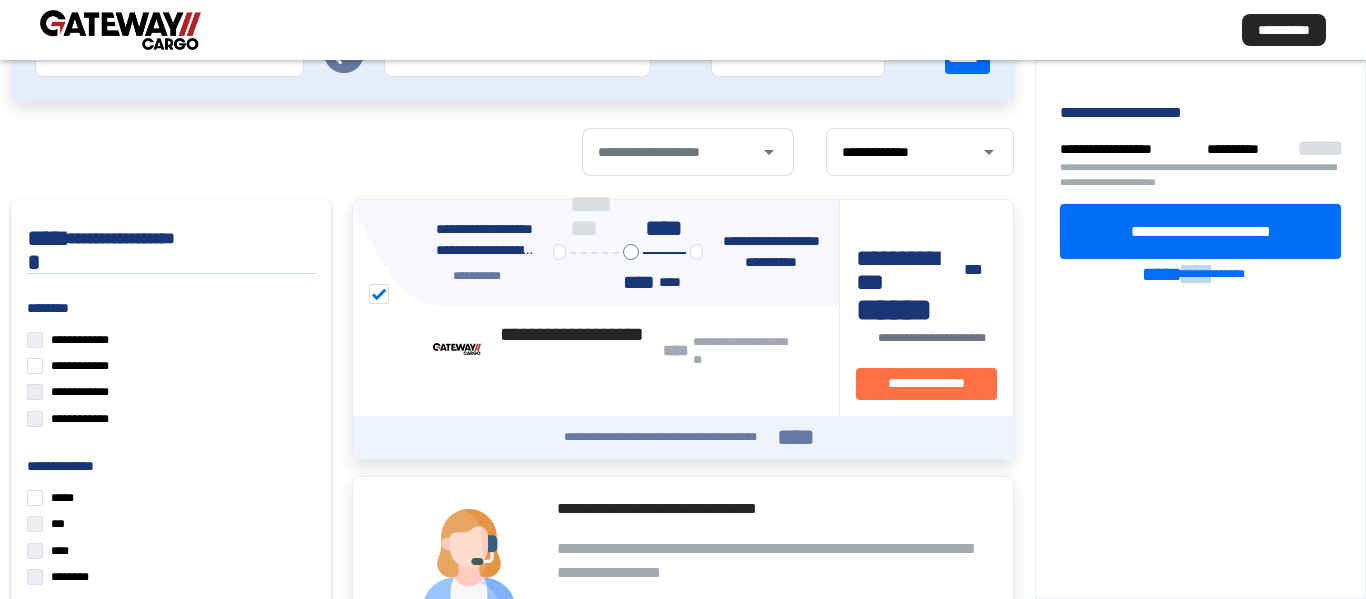 drag, startPoint x: 1221, startPoint y: 382, endPoint x: 606, endPoint y: 262, distance: 626.59796 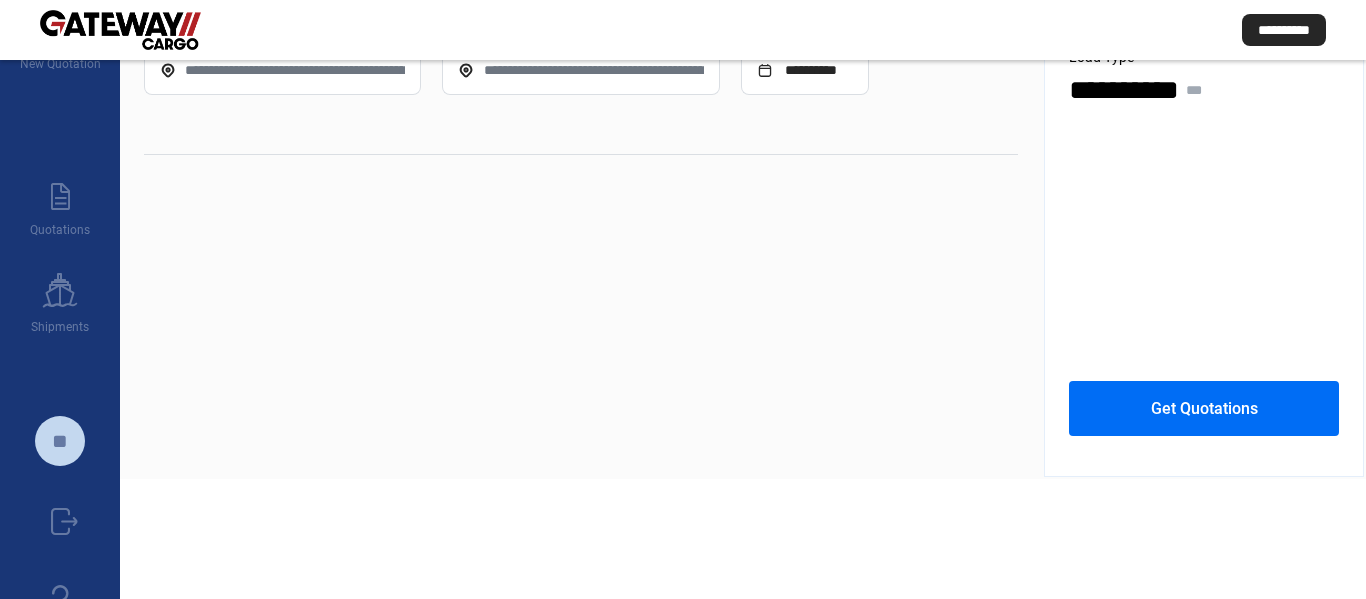 click on "Origin *" 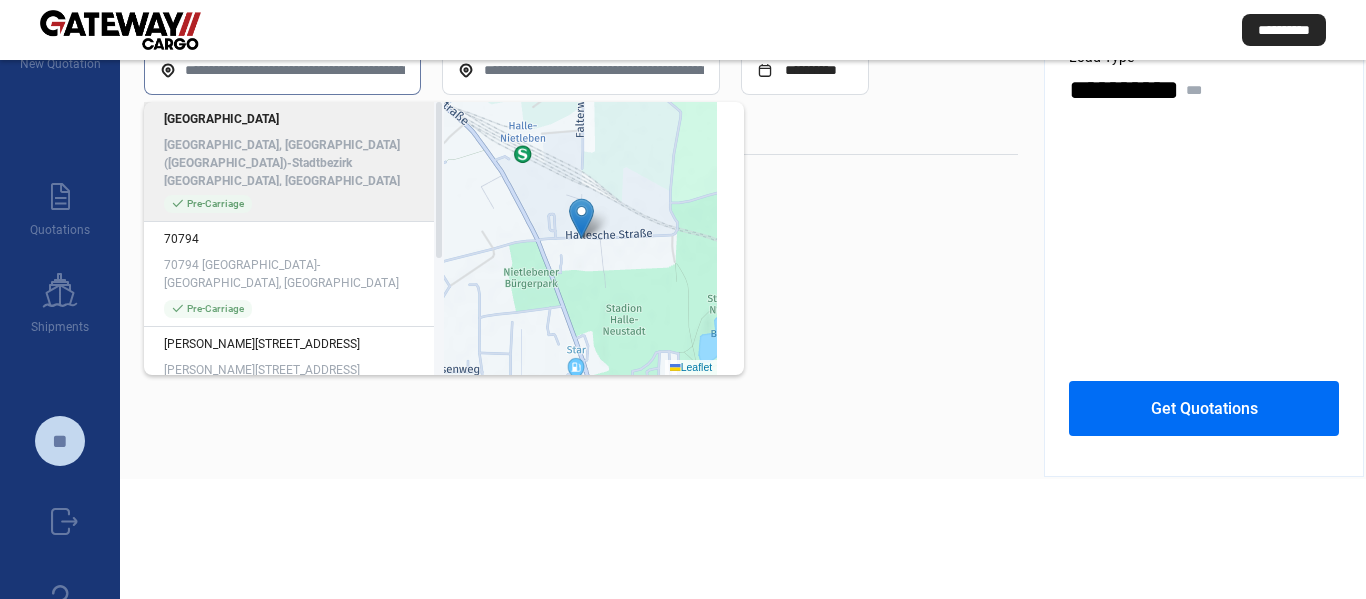 paste on "**********" 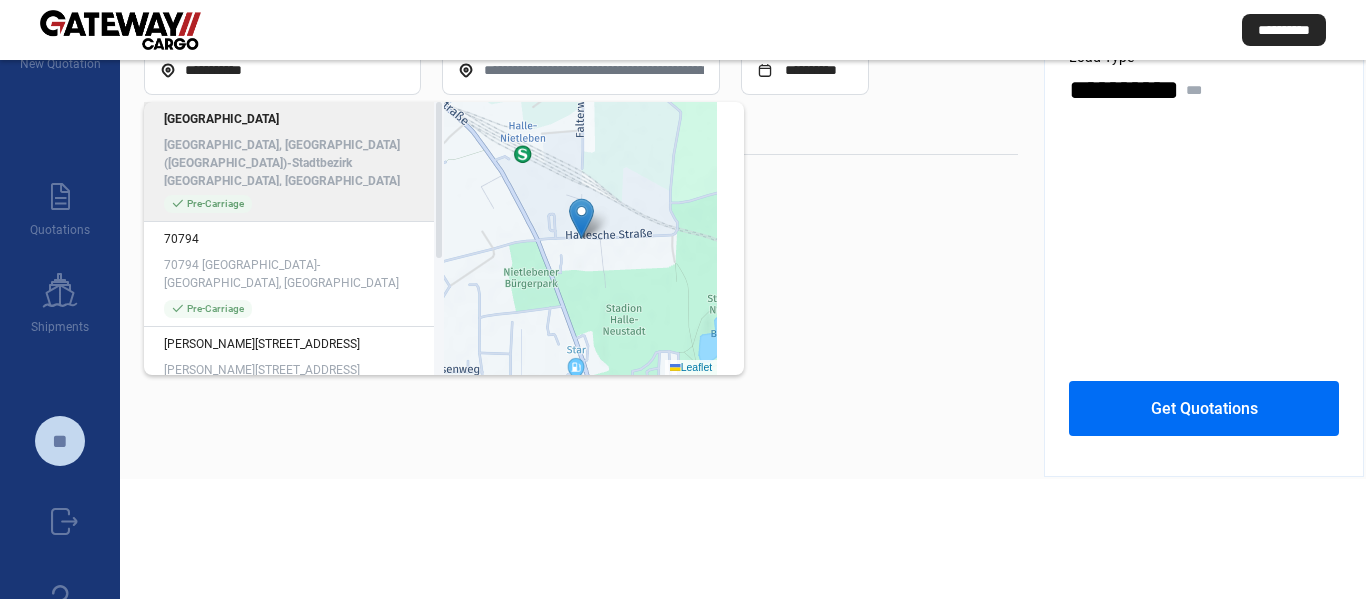click on "**********" 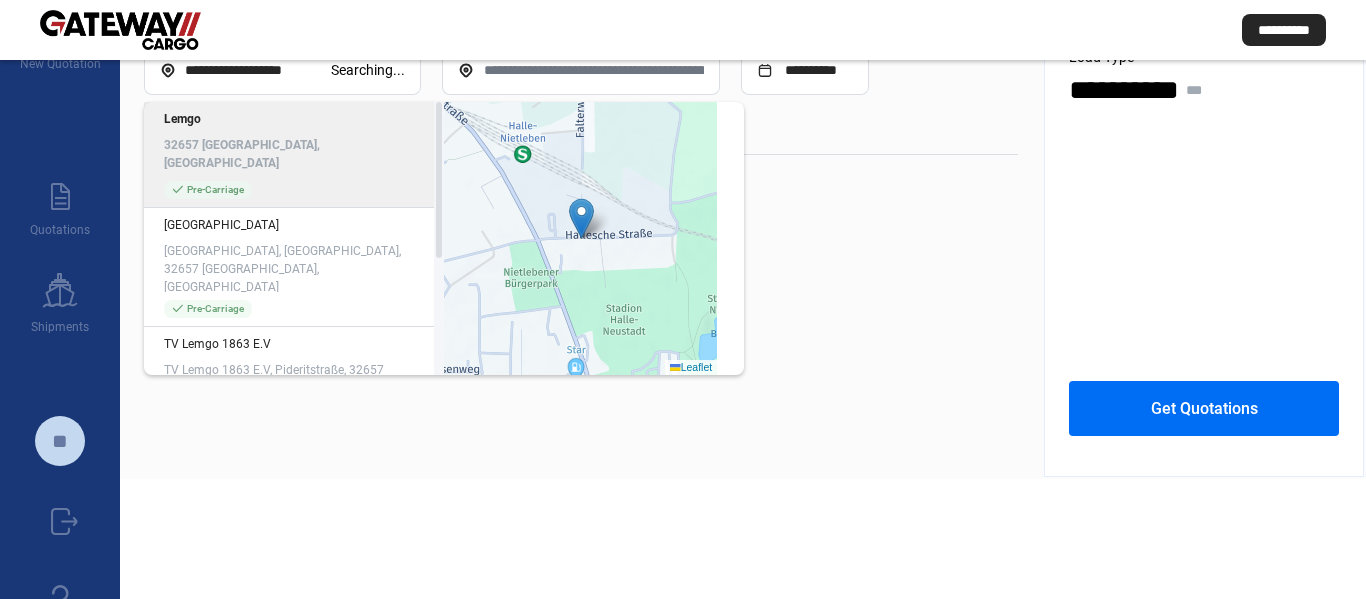 click on "32657 [GEOGRAPHIC_DATA], [GEOGRAPHIC_DATA]" 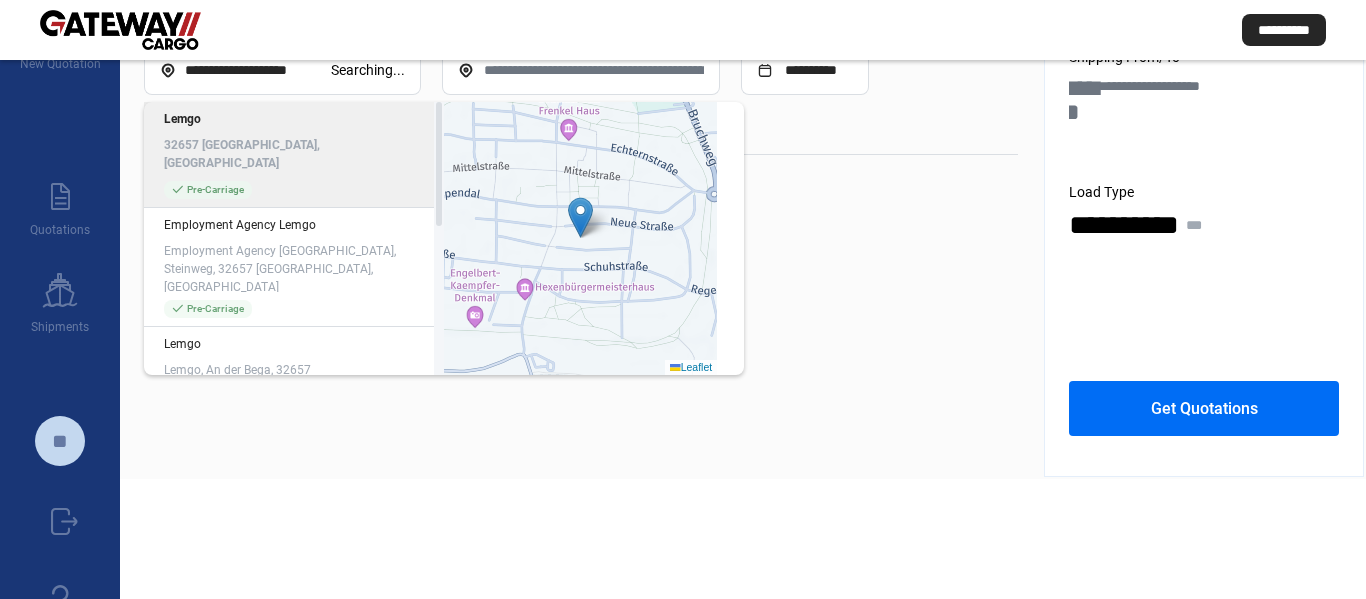 click on "Lemgo 32657 [GEOGRAPHIC_DATA], [GEOGRAPHIC_DATA]" 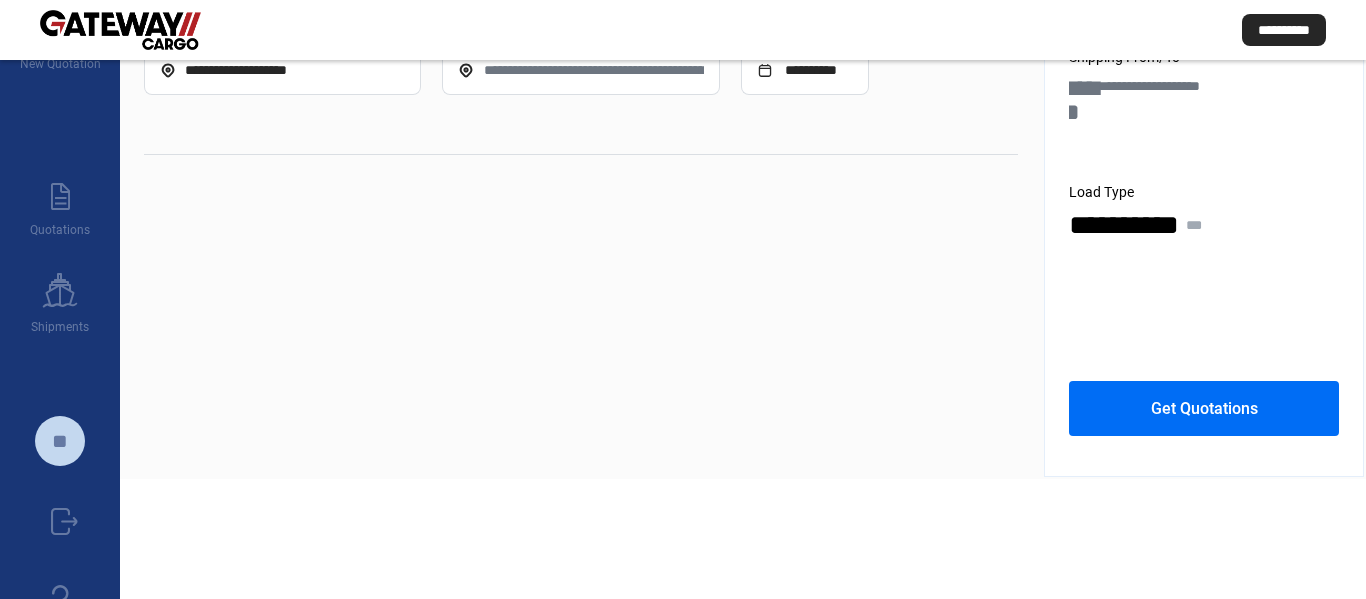 click on "Destination *" at bounding box center [580, 70] 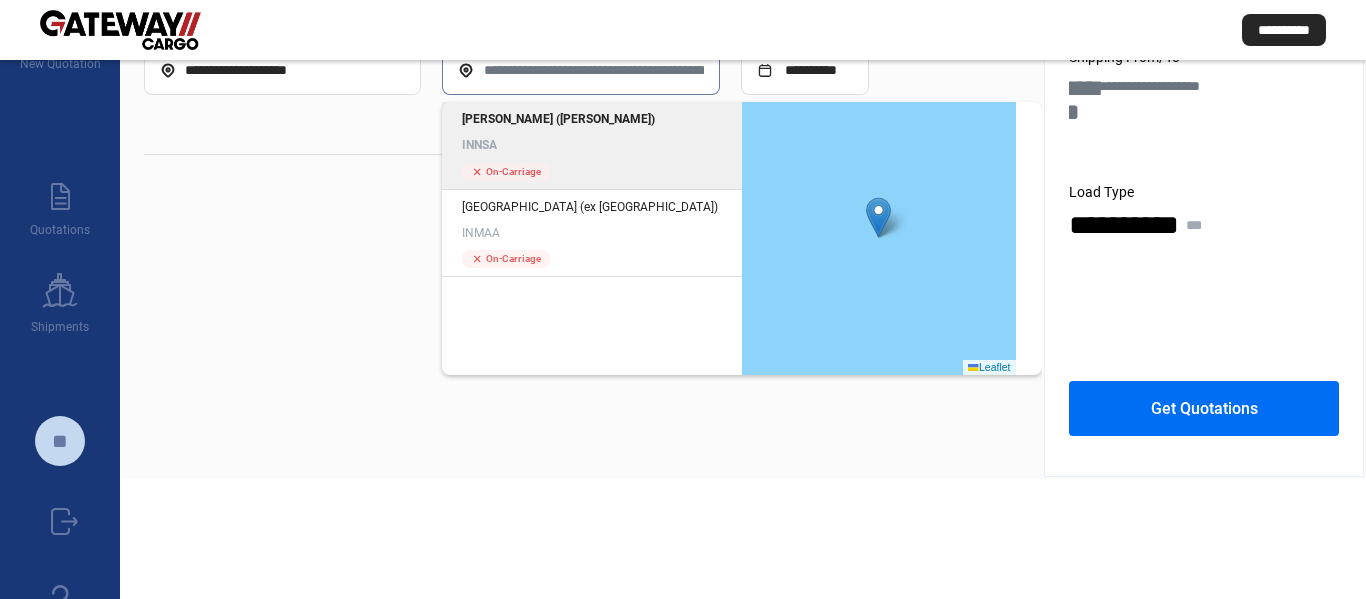 click on "INNSA" 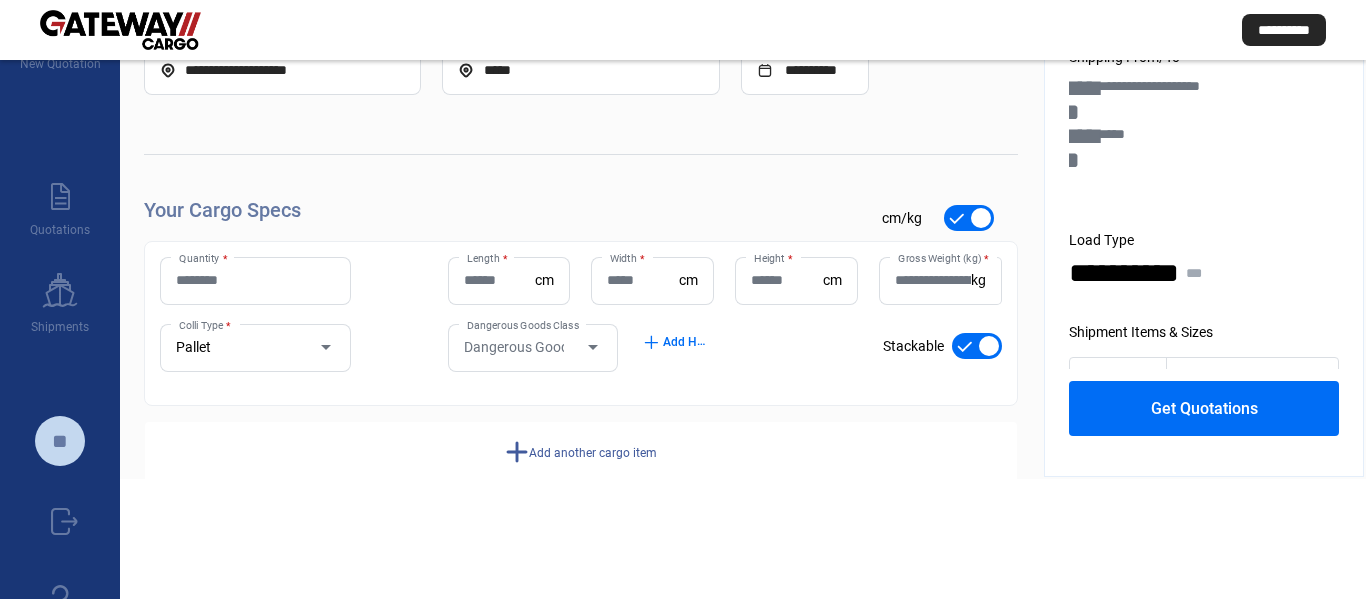 click on "Quantity *" at bounding box center (255, 280) 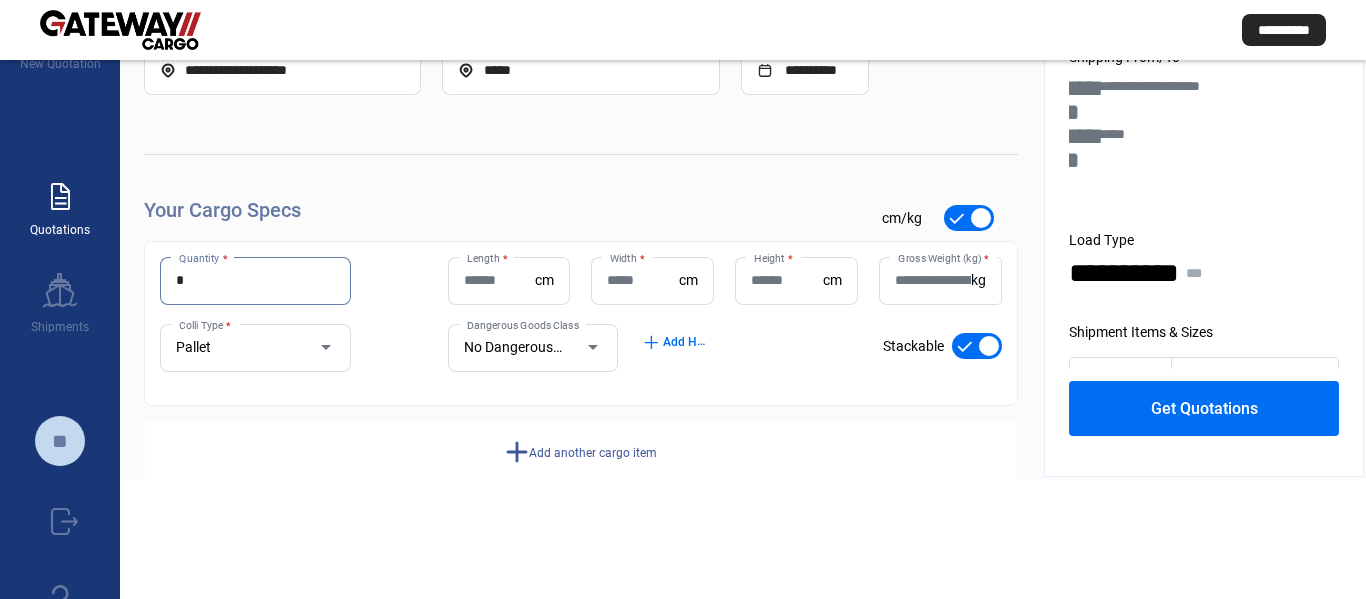 drag, startPoint x: 215, startPoint y: 284, endPoint x: 42, endPoint y: 238, distance: 179.01117 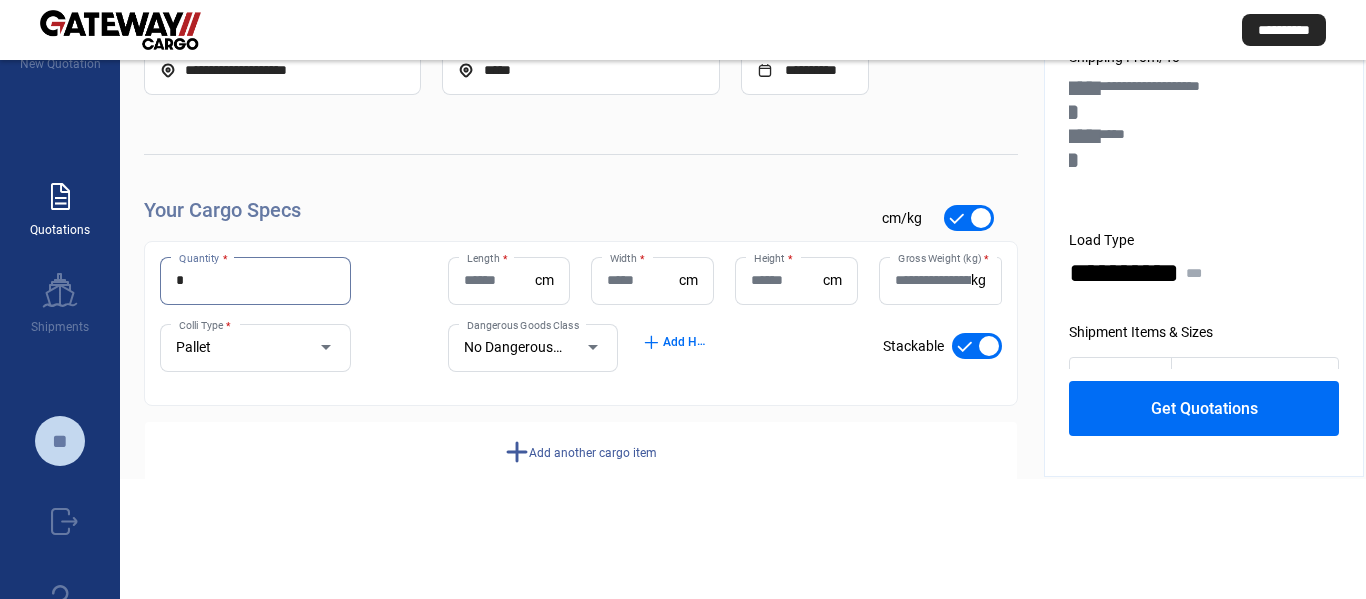 click on "**********" at bounding box center (683, 289) 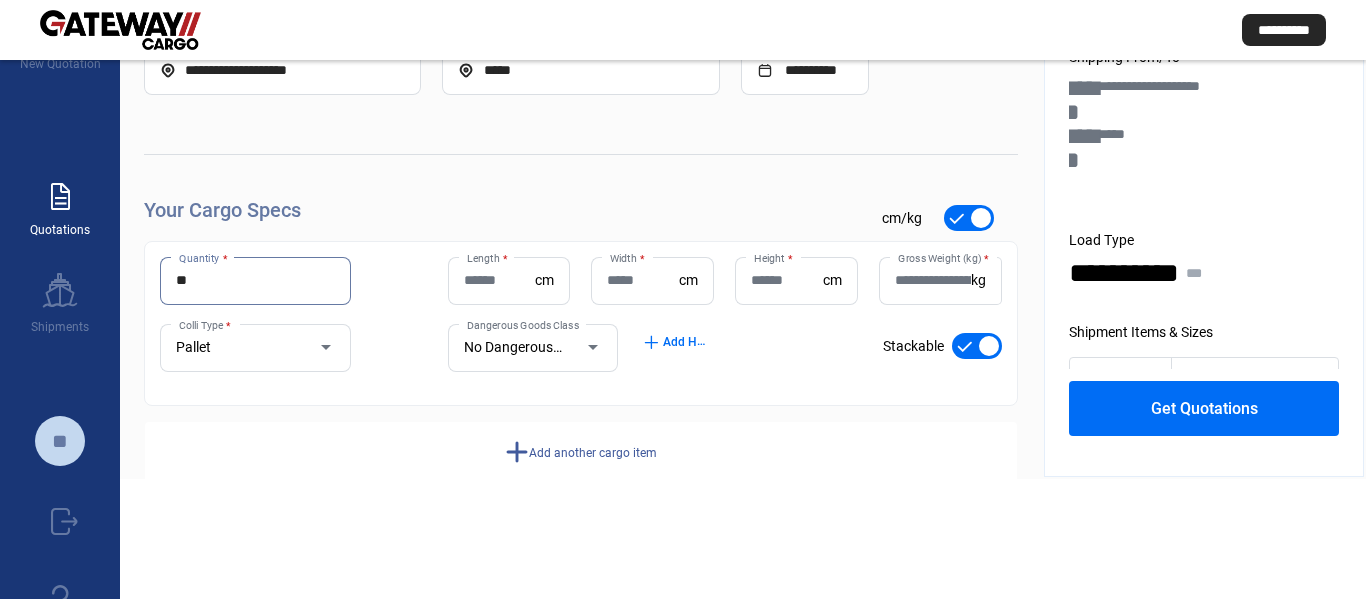 type on "**" 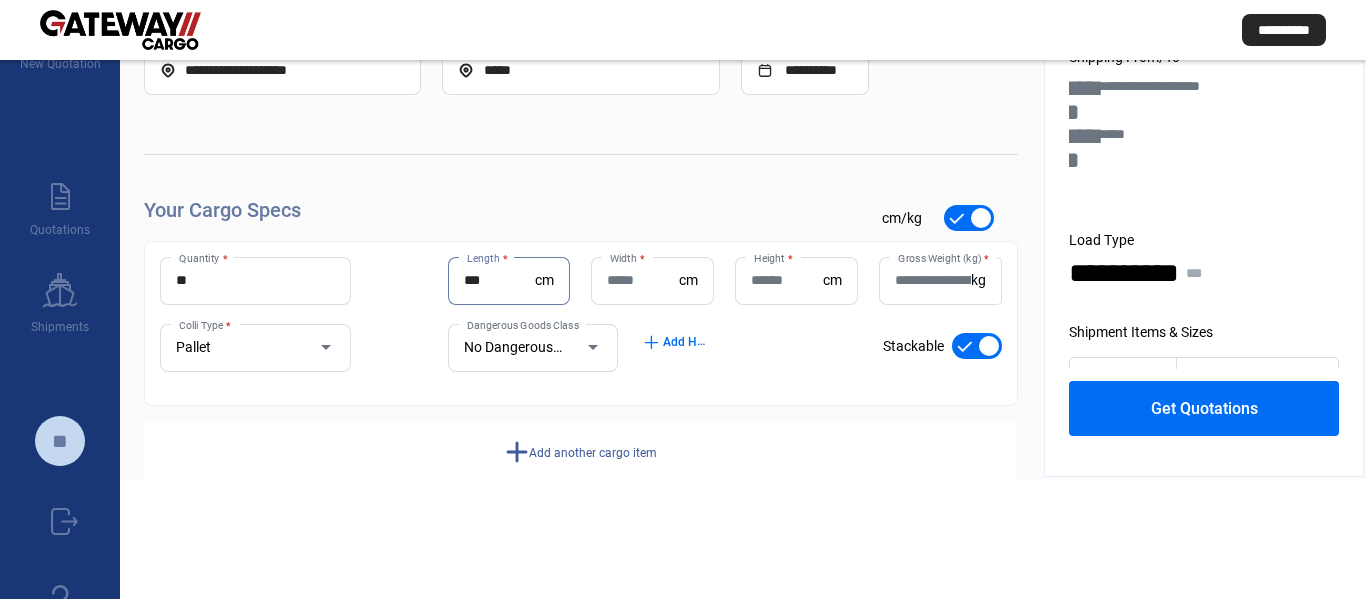type on "***" 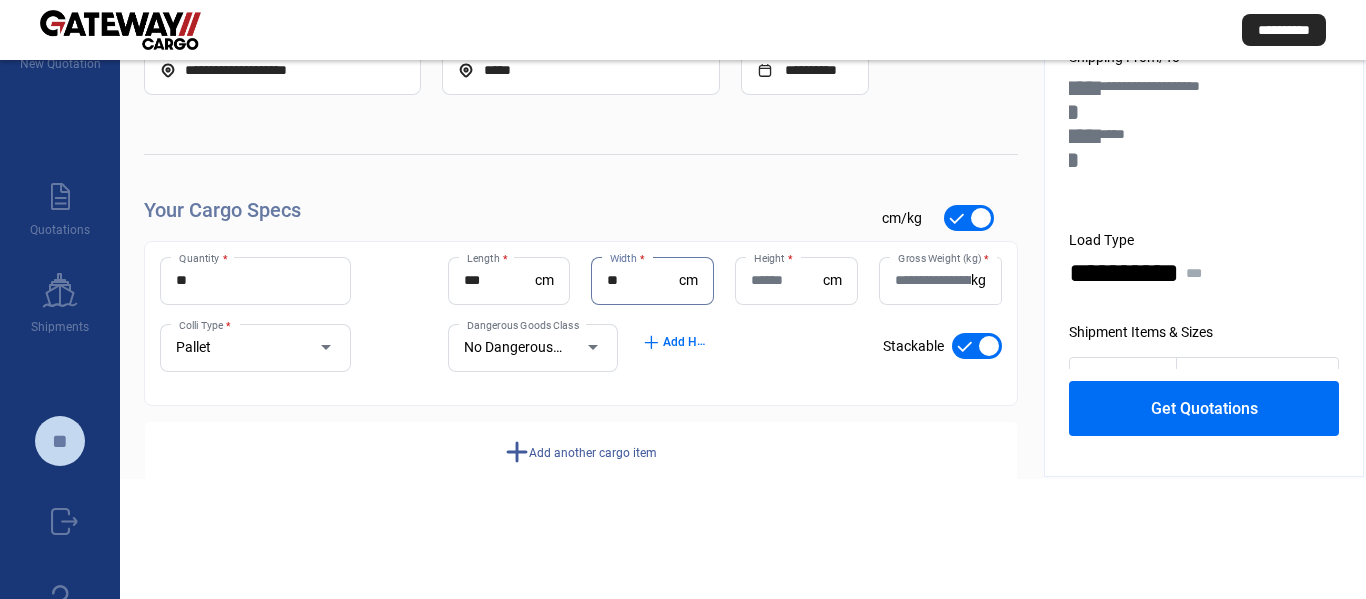 type on "**" 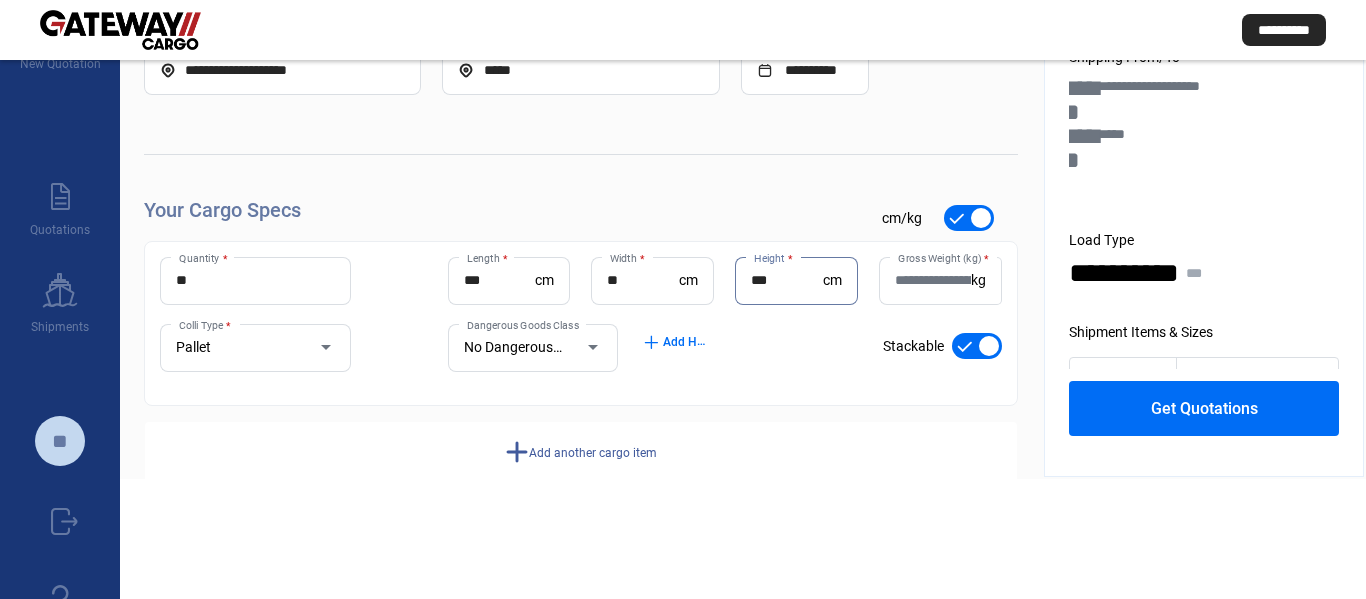 type on "***" 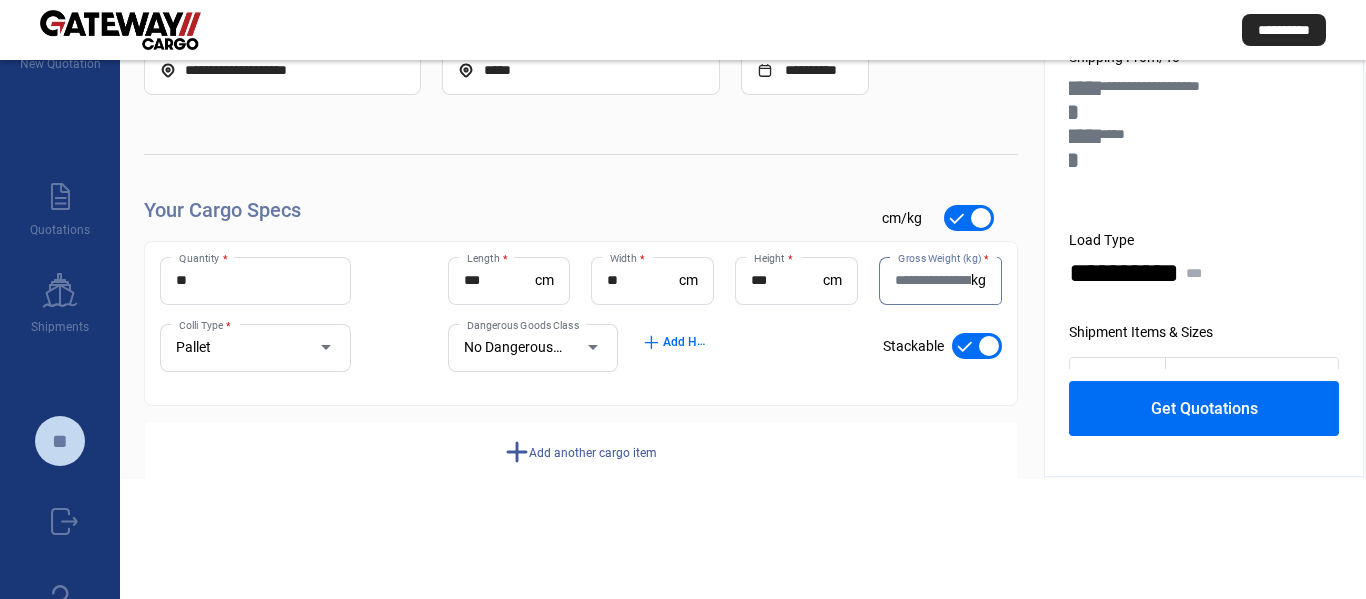 drag, startPoint x: 210, startPoint y: 287, endPoint x: 136, endPoint y: 267, distance: 76.655075 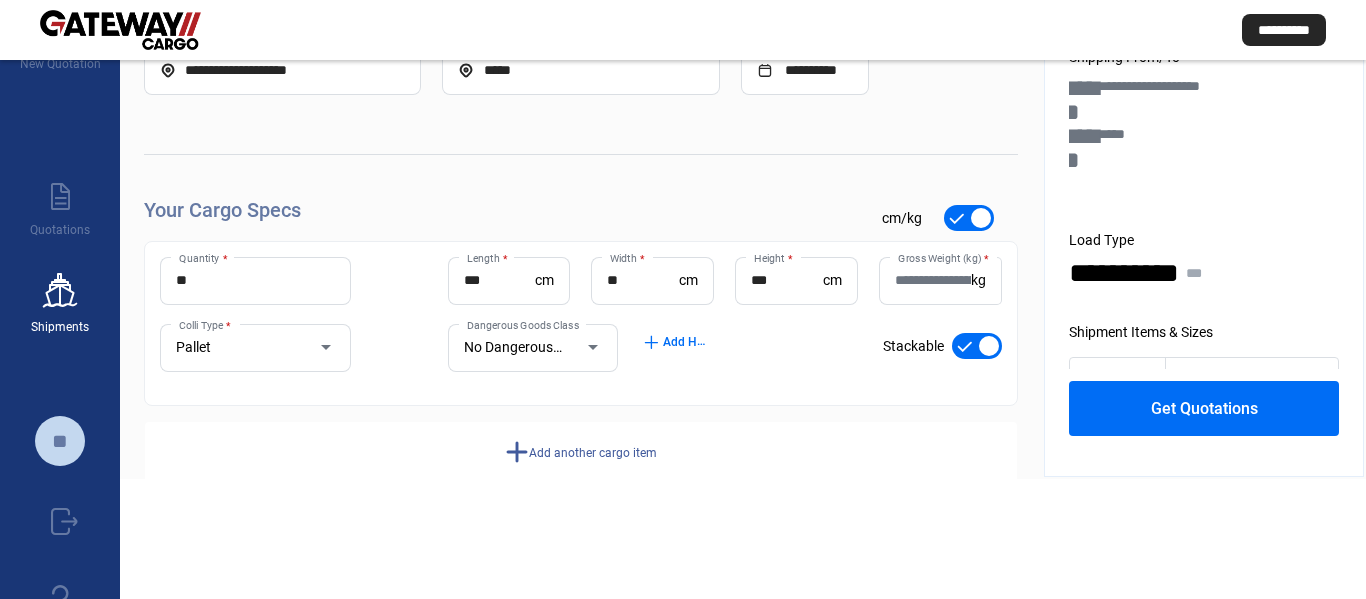 drag, startPoint x: 270, startPoint y: 299, endPoint x: 101, endPoint y: 283, distance: 169.7557 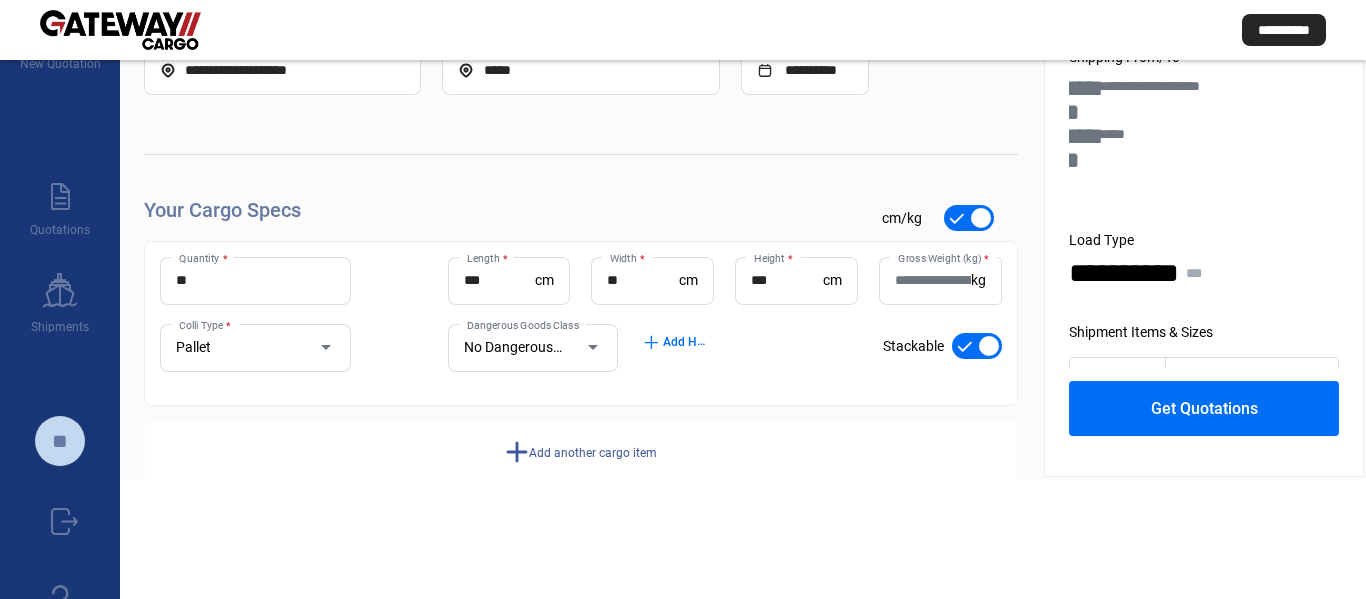click on "**" at bounding box center (255, 280) 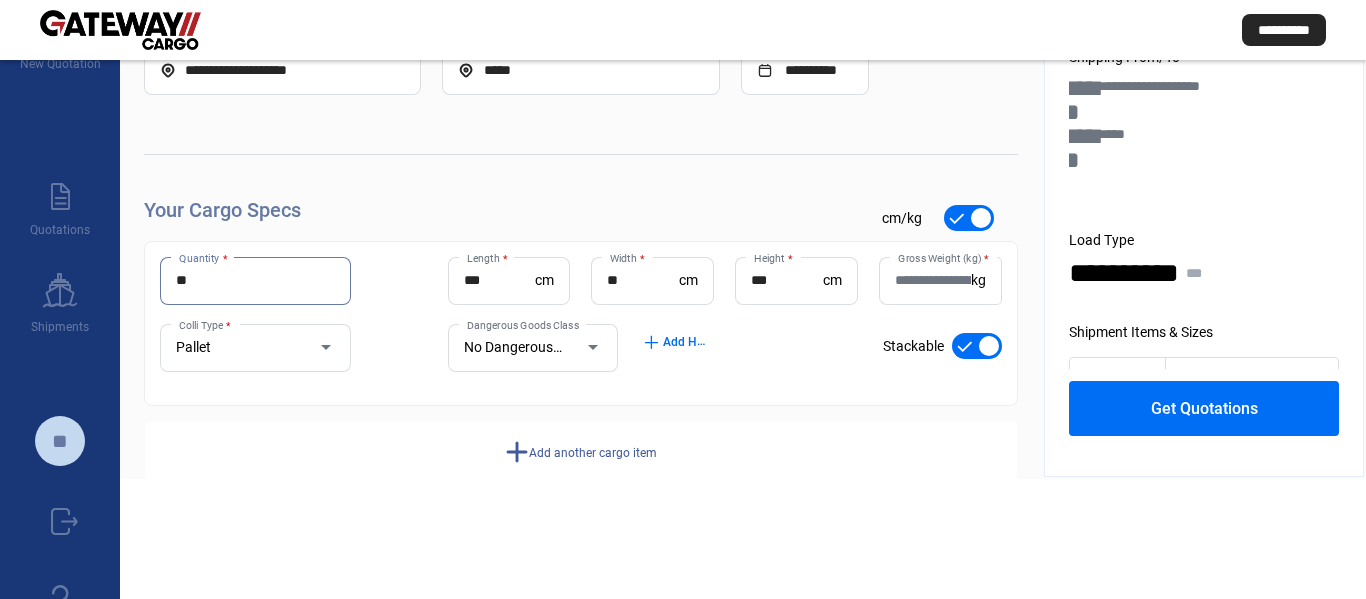 type on "*" 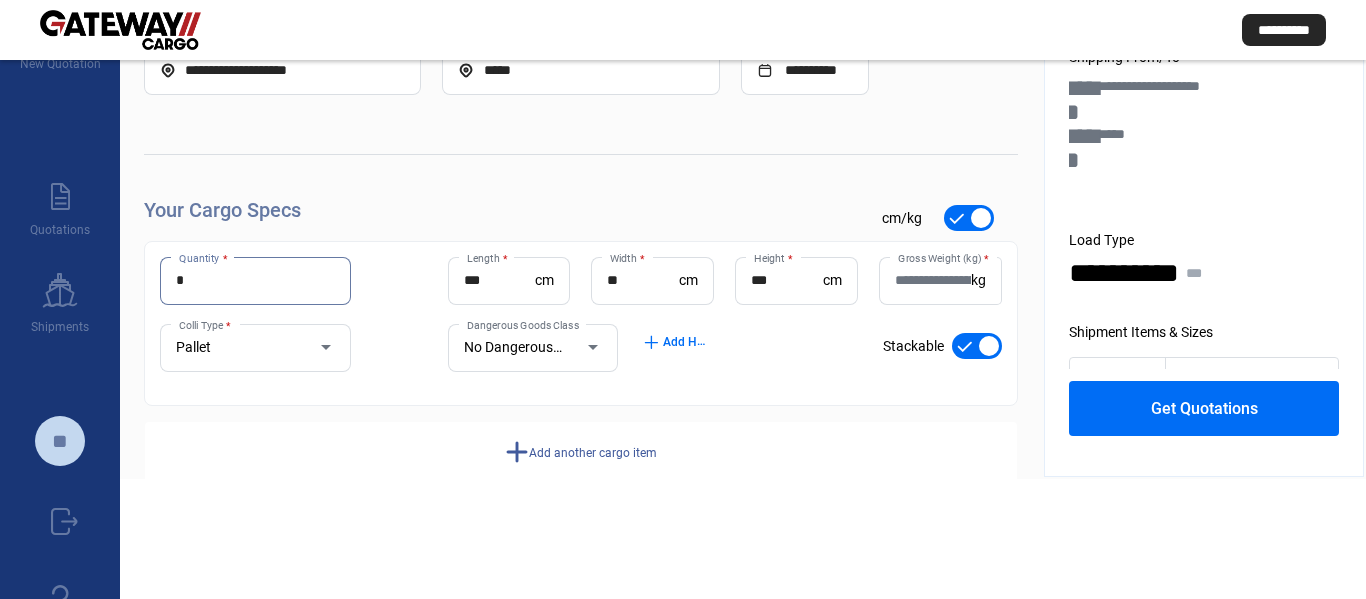 type on "*" 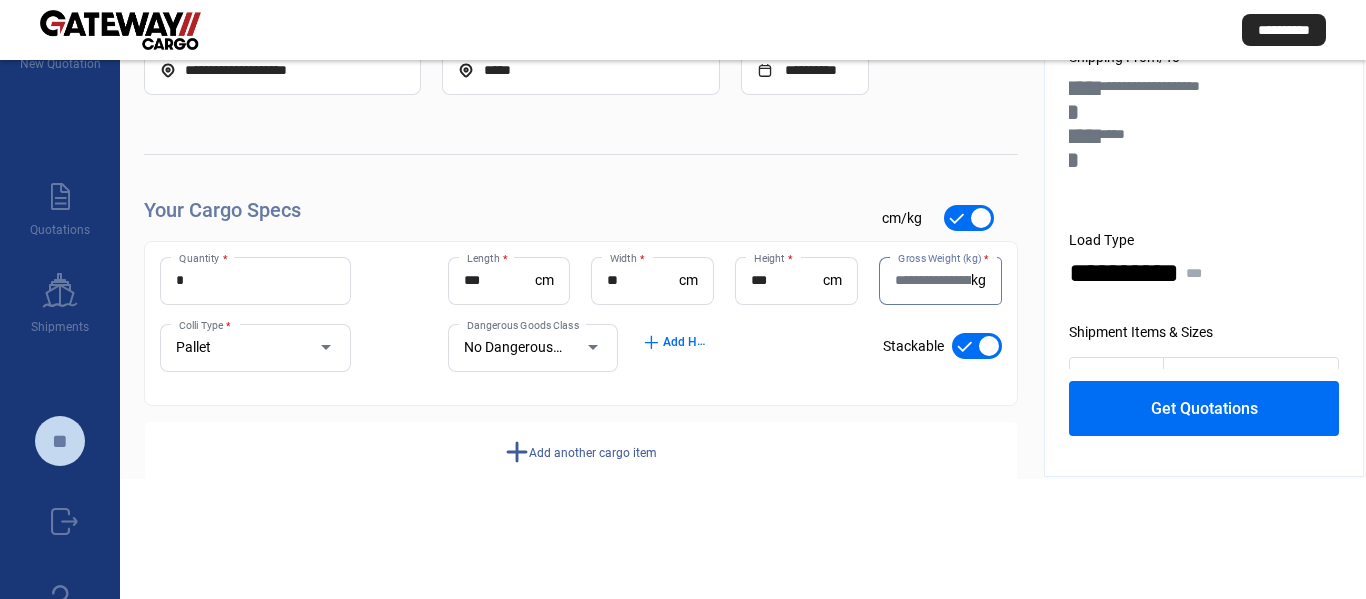 click on "Gross Weight (kg)  *" at bounding box center [933, 280] 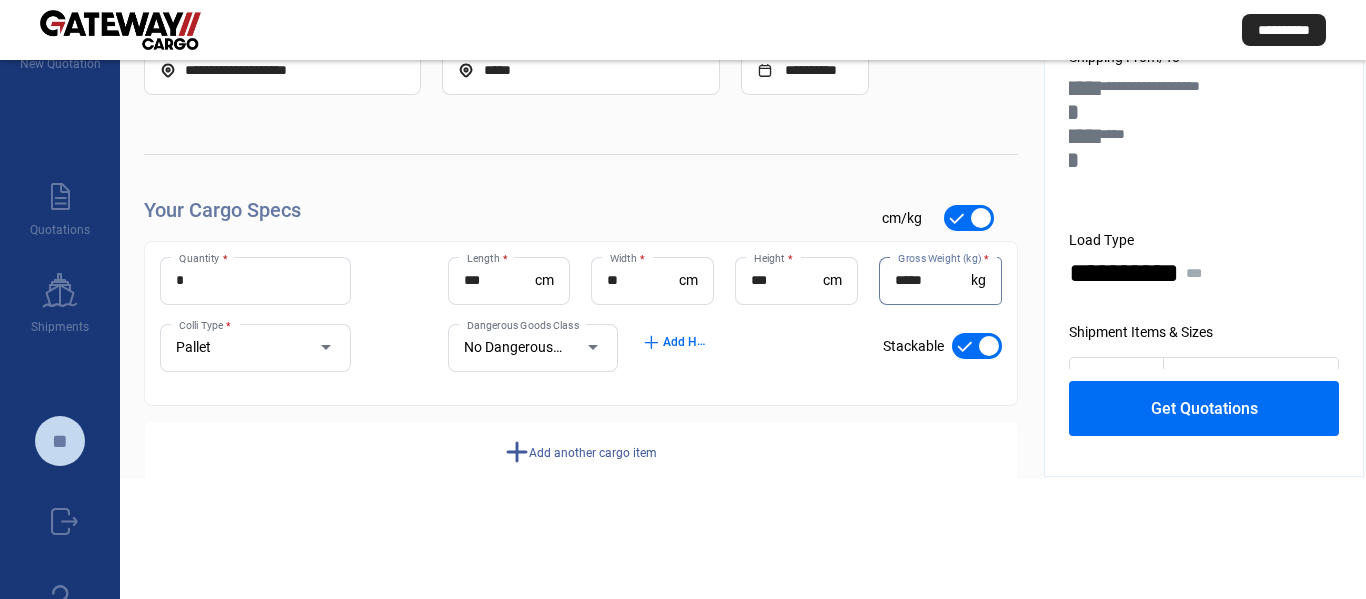 type on "*****" 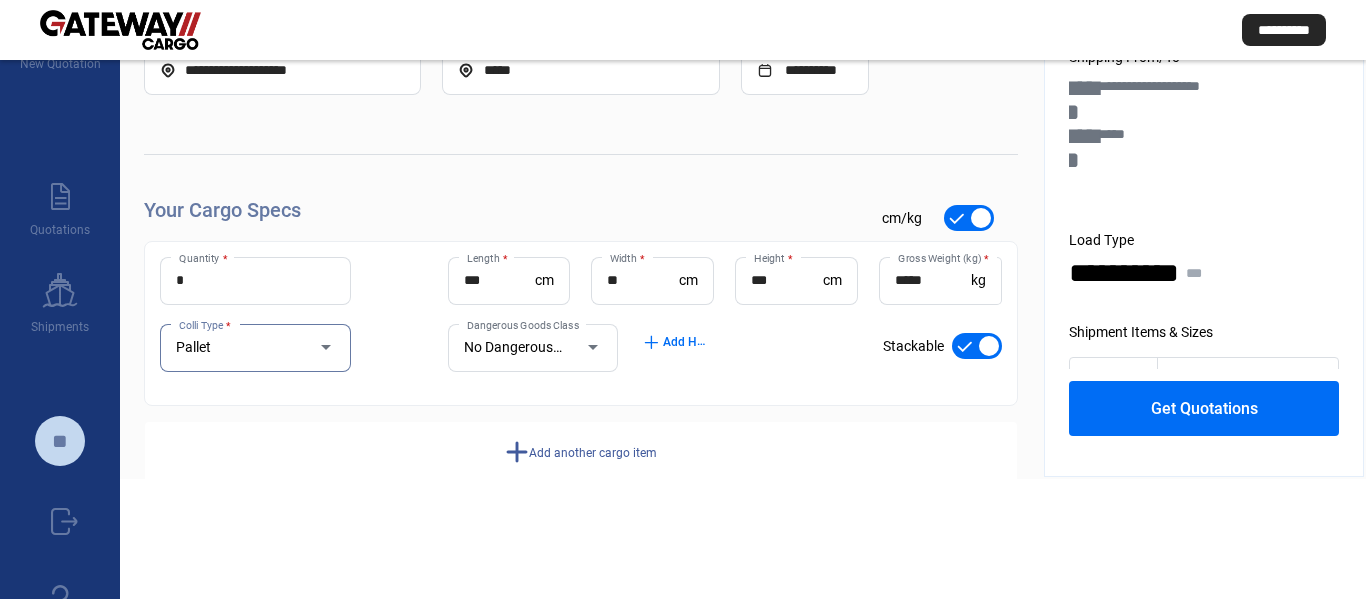 click on "Pallet Colli Type *" 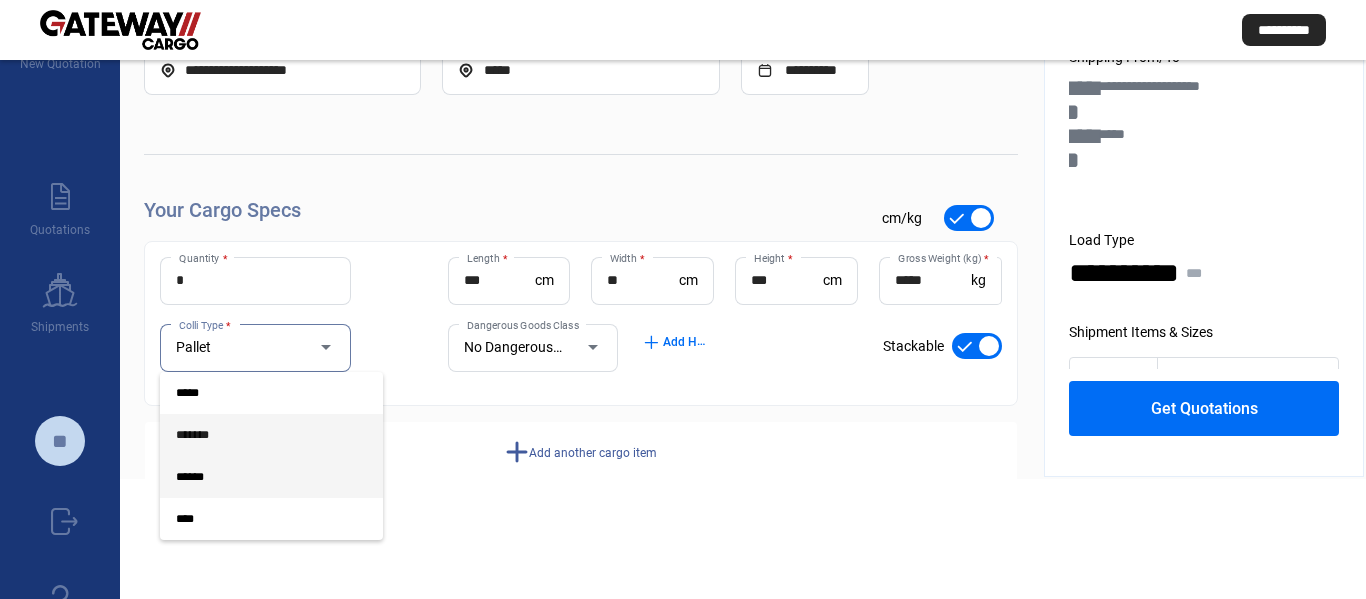 drag, startPoint x: 234, startPoint y: 430, endPoint x: 255, endPoint y: 430, distance: 21 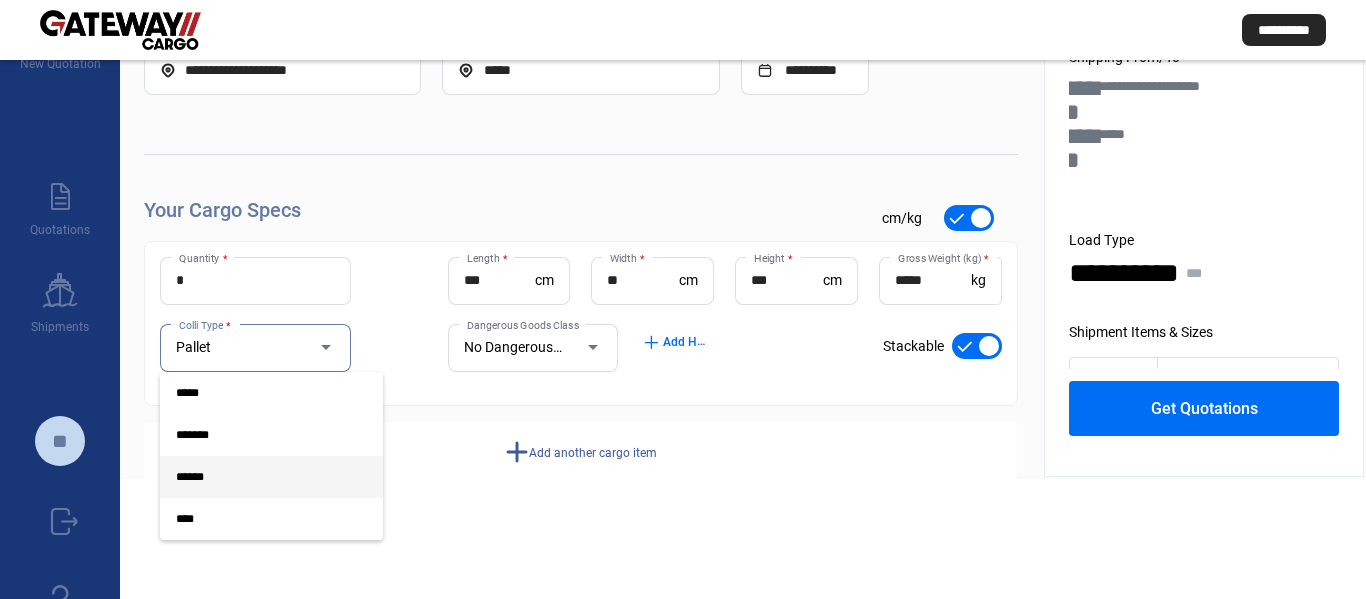 click on "*******" at bounding box center [255, 435] 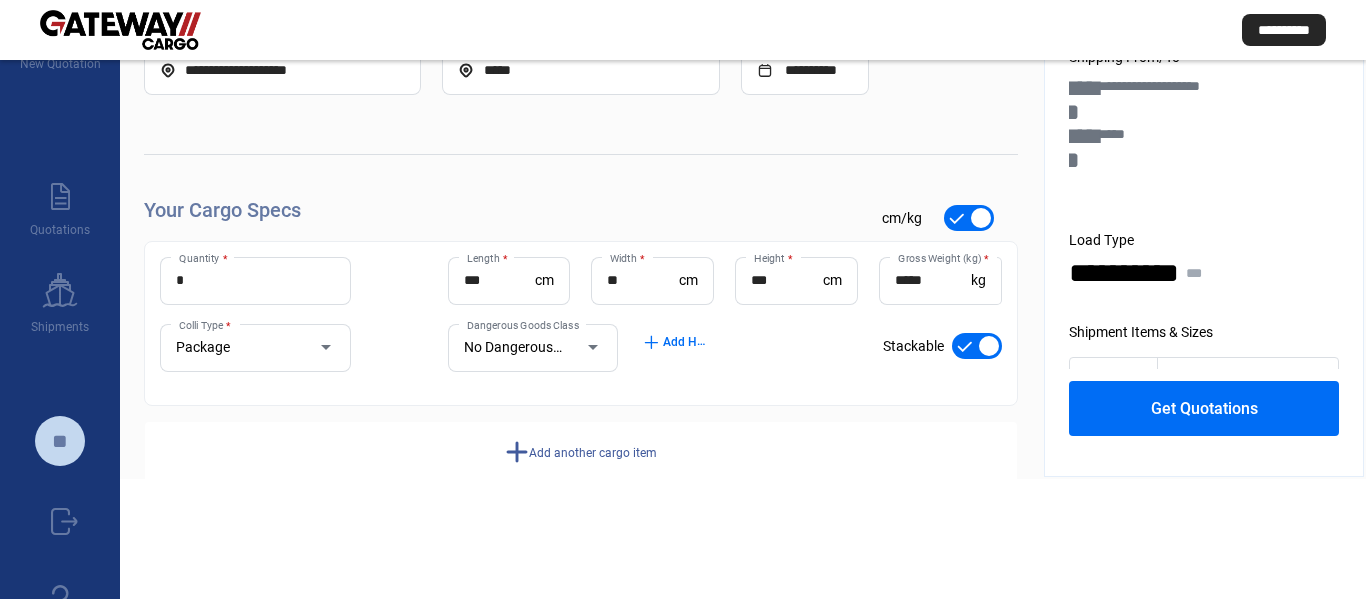 click on "add  Add another cargo item" 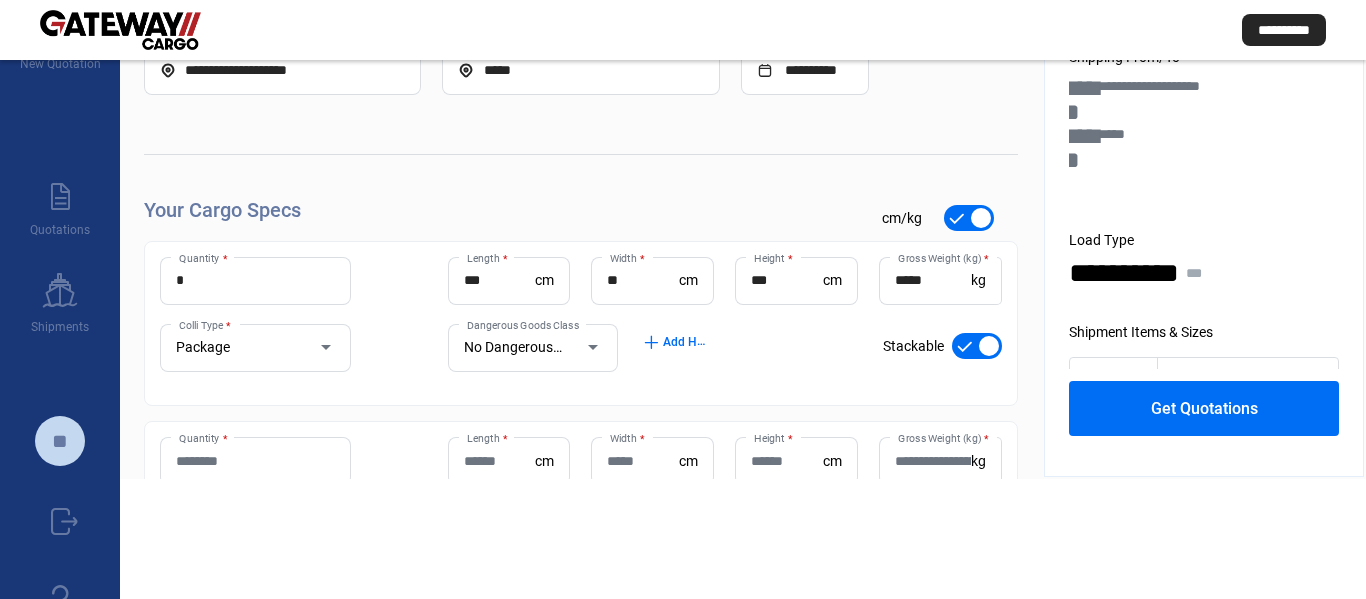 click on "Quantity *" 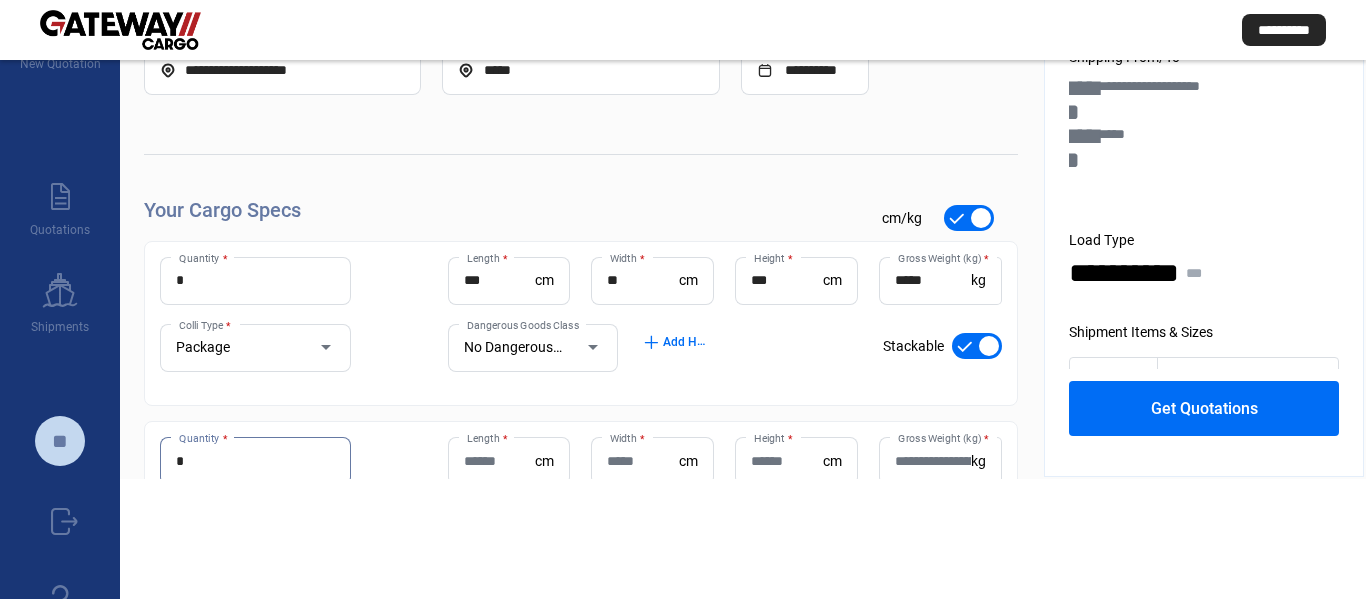 type on "*" 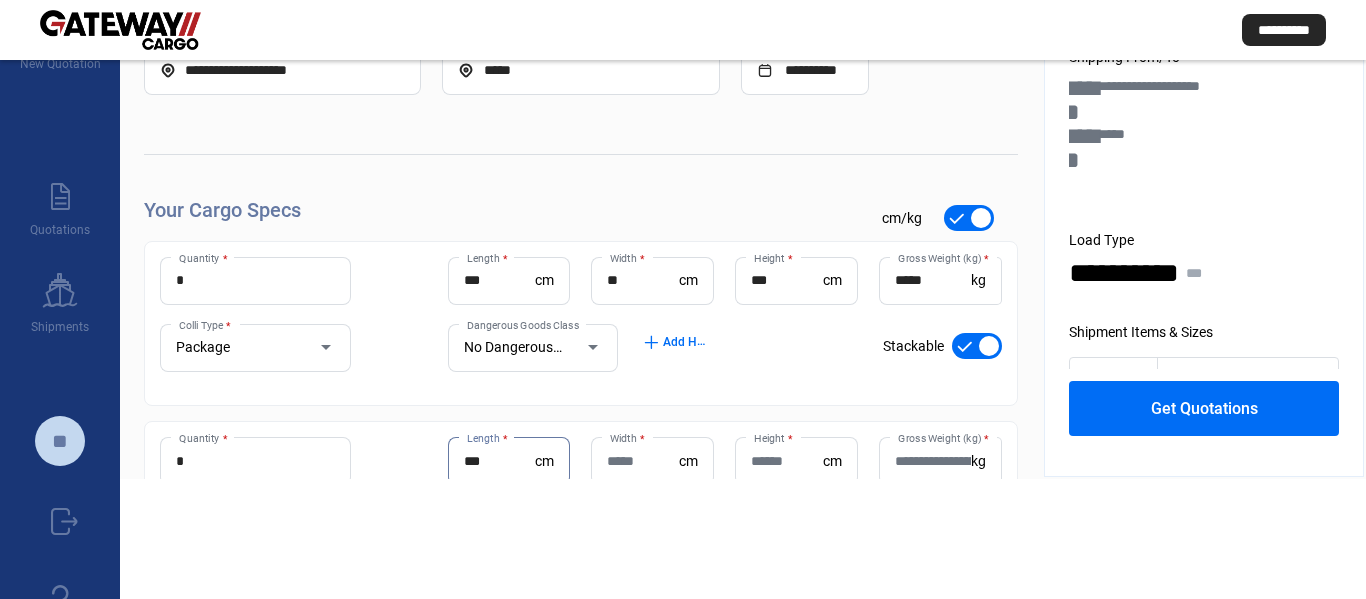type on "***" 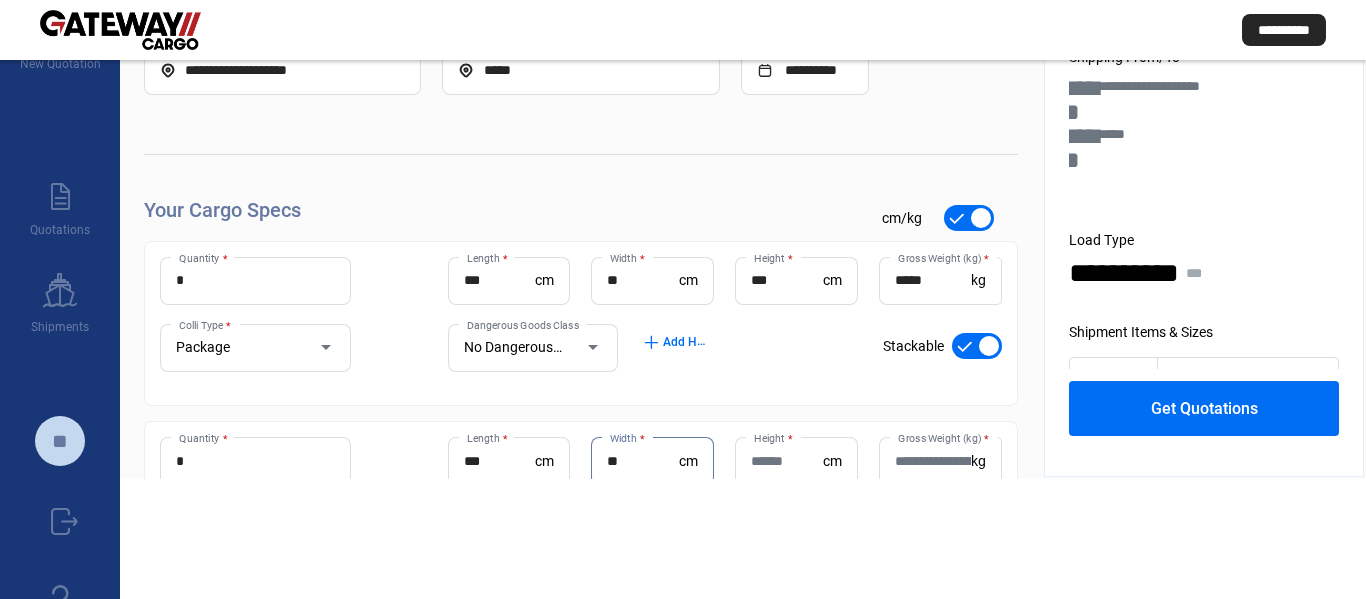 type on "**" 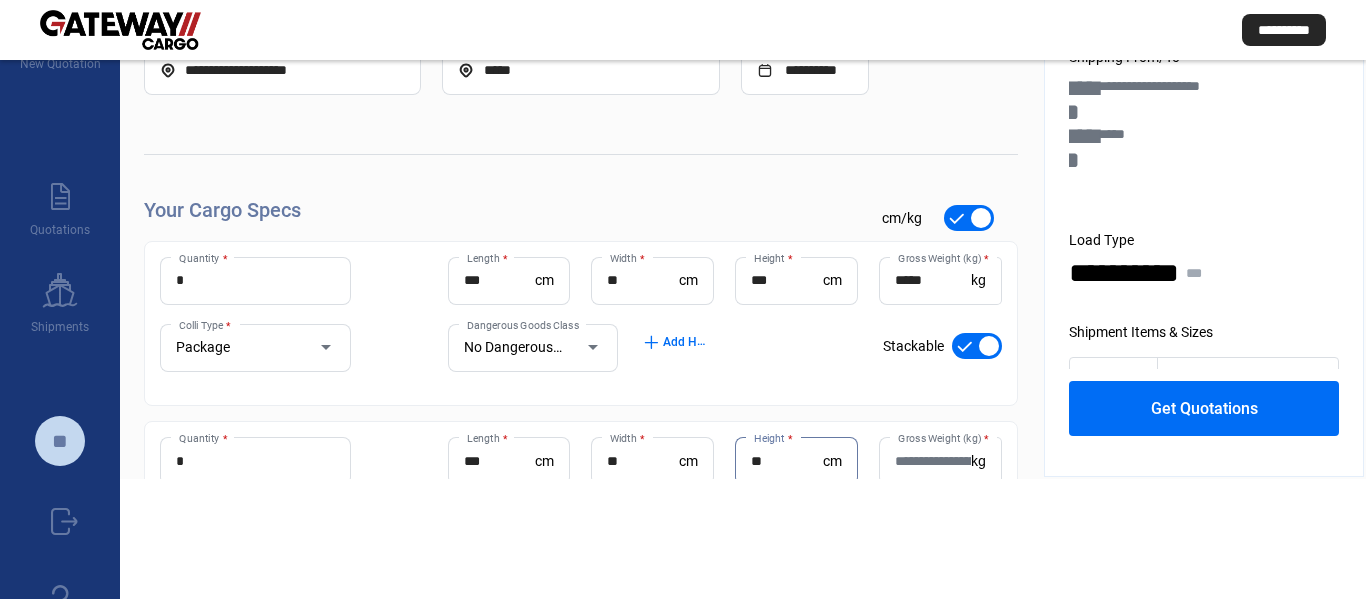 click on "**" at bounding box center [787, 461] 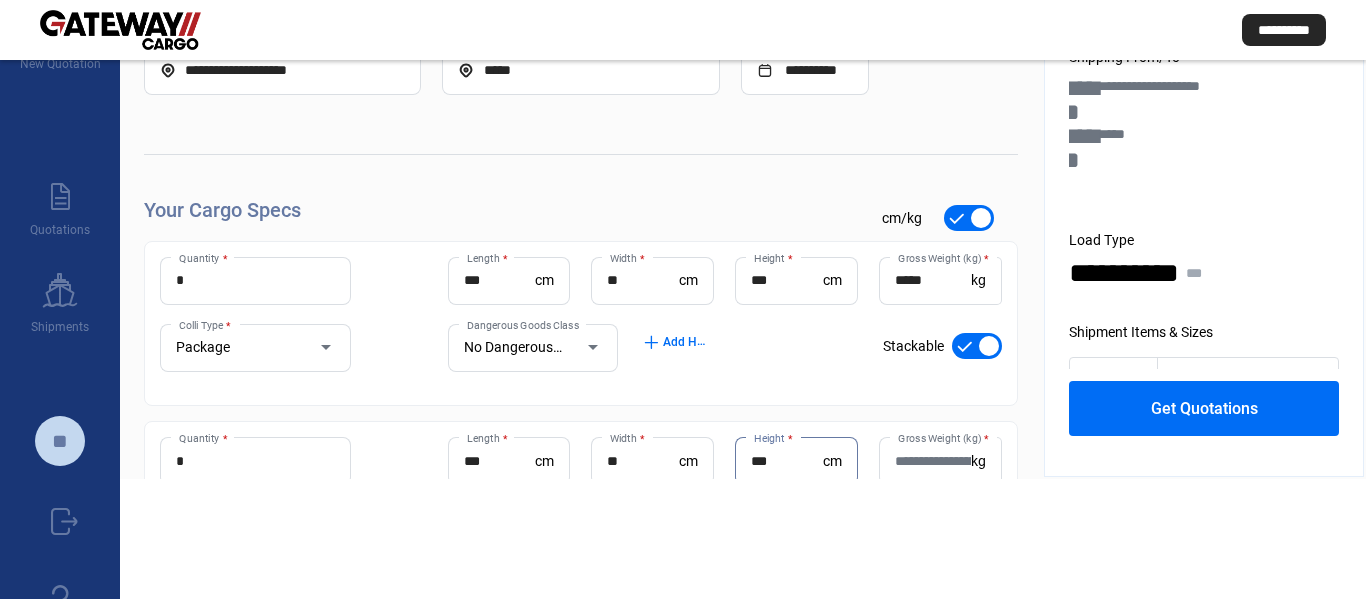 type on "***" 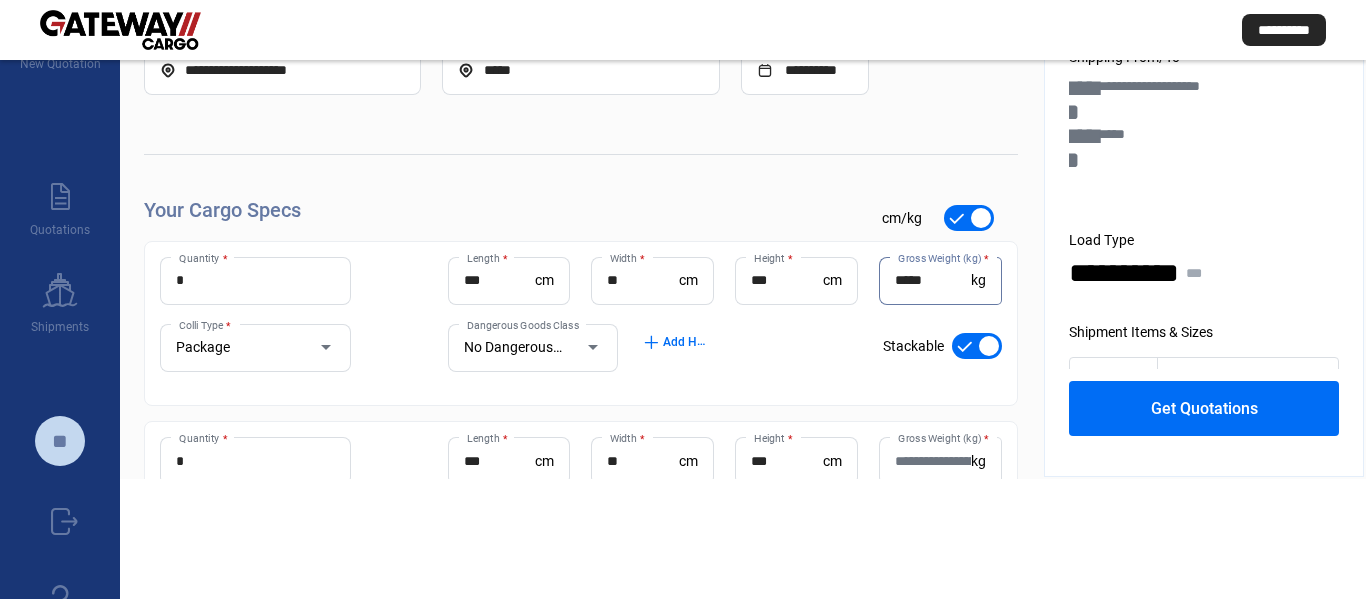 click on "*****" at bounding box center (933, 280) 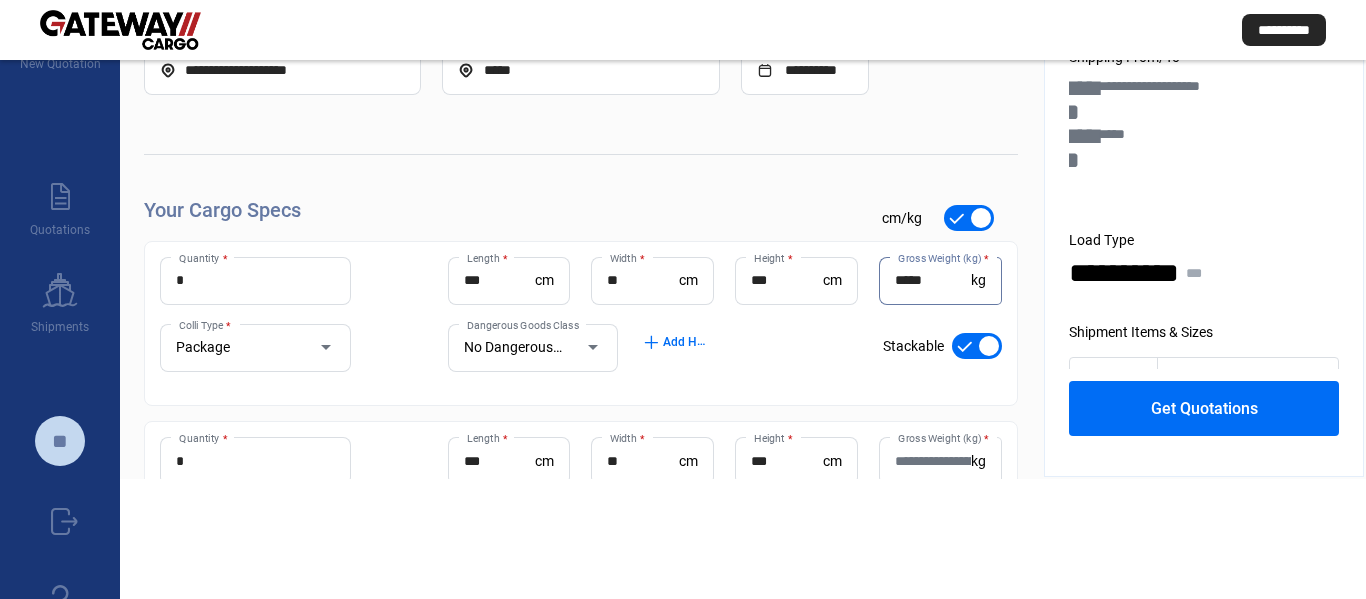 click on "*****" at bounding box center [933, 280] 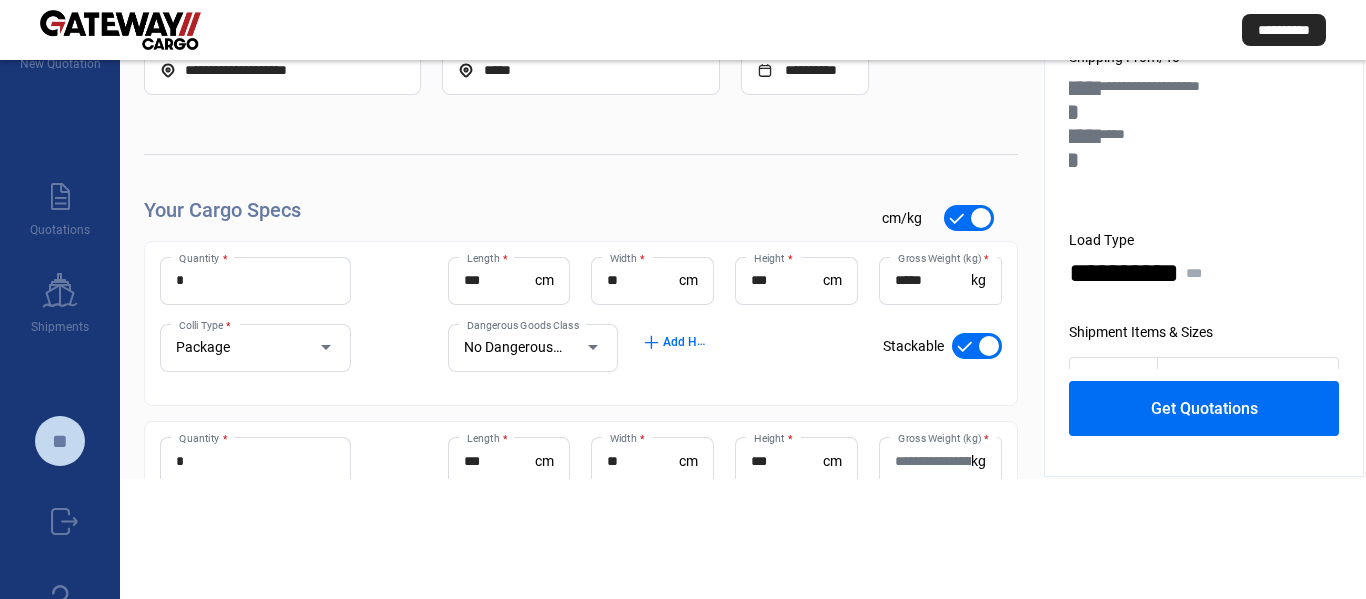 click on "Gross Weight (kg)  *" 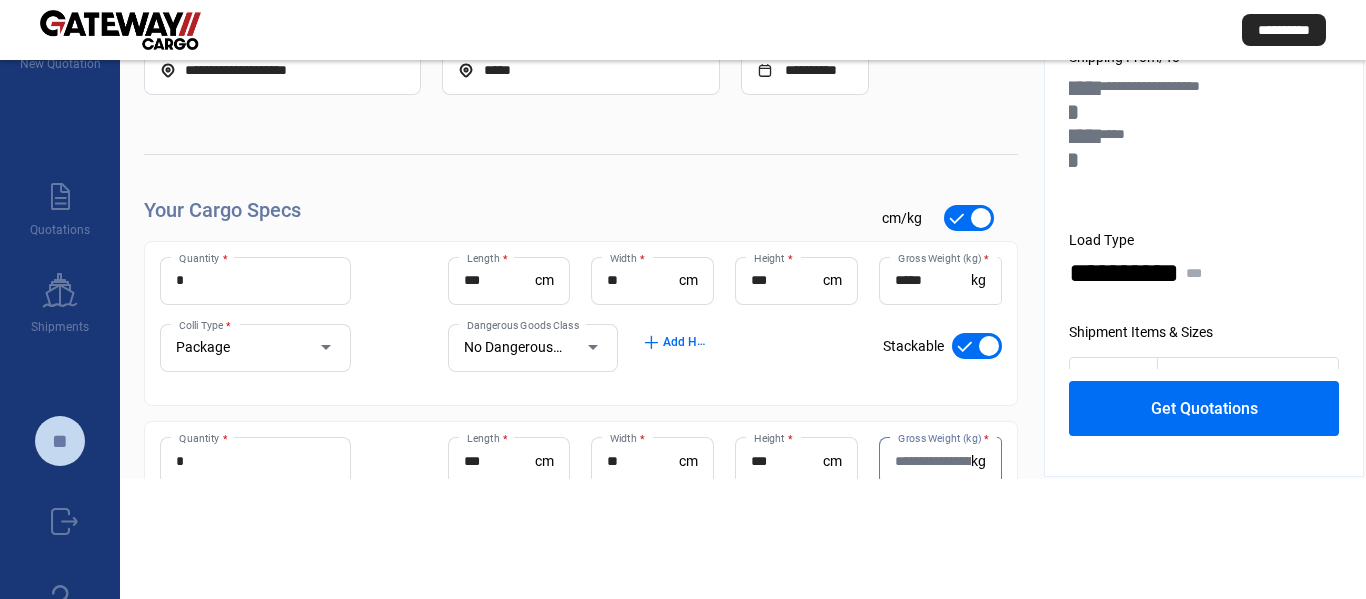click on "Gross Weight (kg)  *" at bounding box center [933, 461] 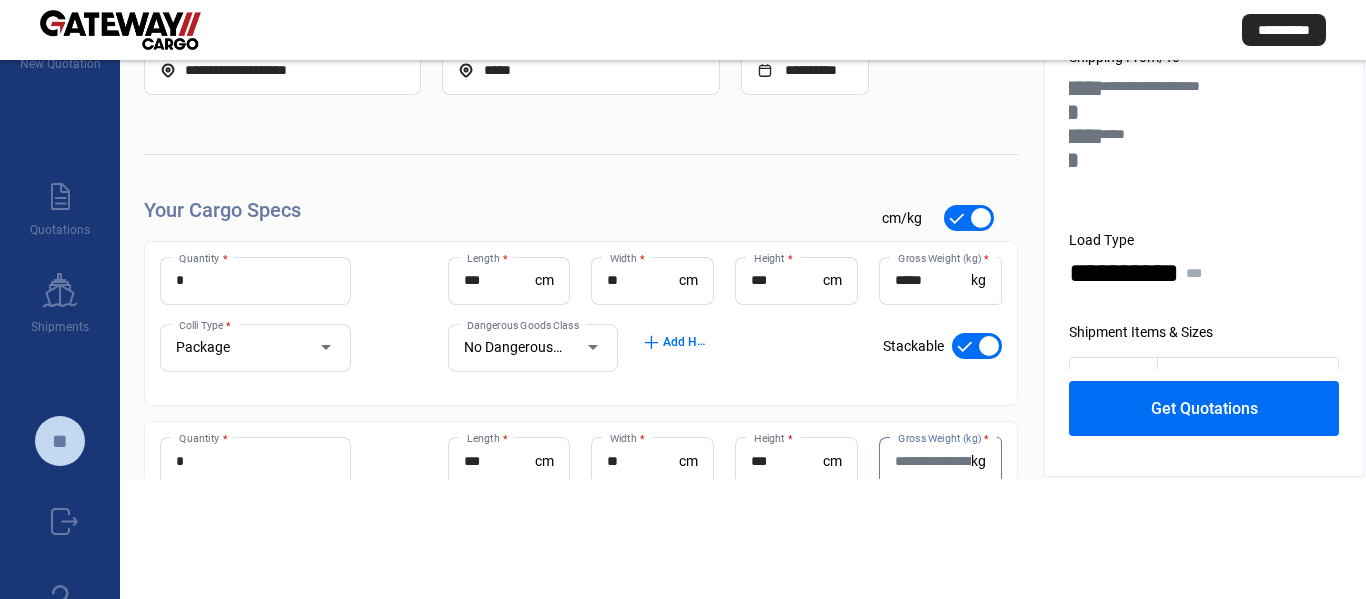 paste on "*****" 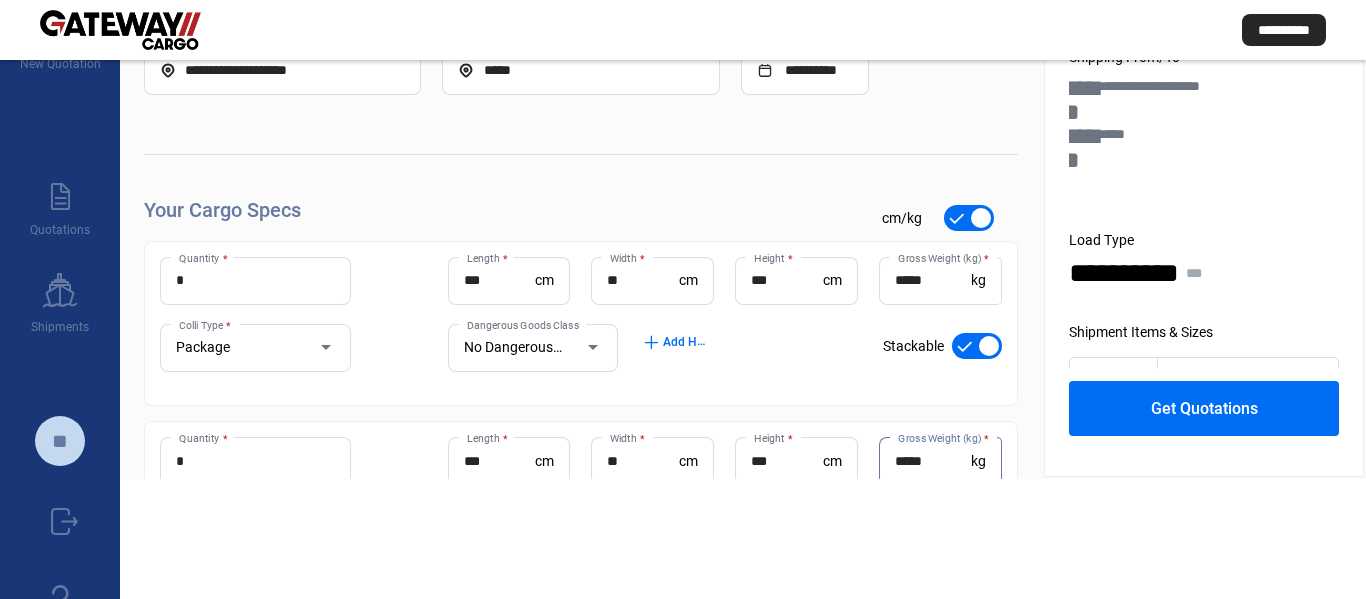type on "*****" 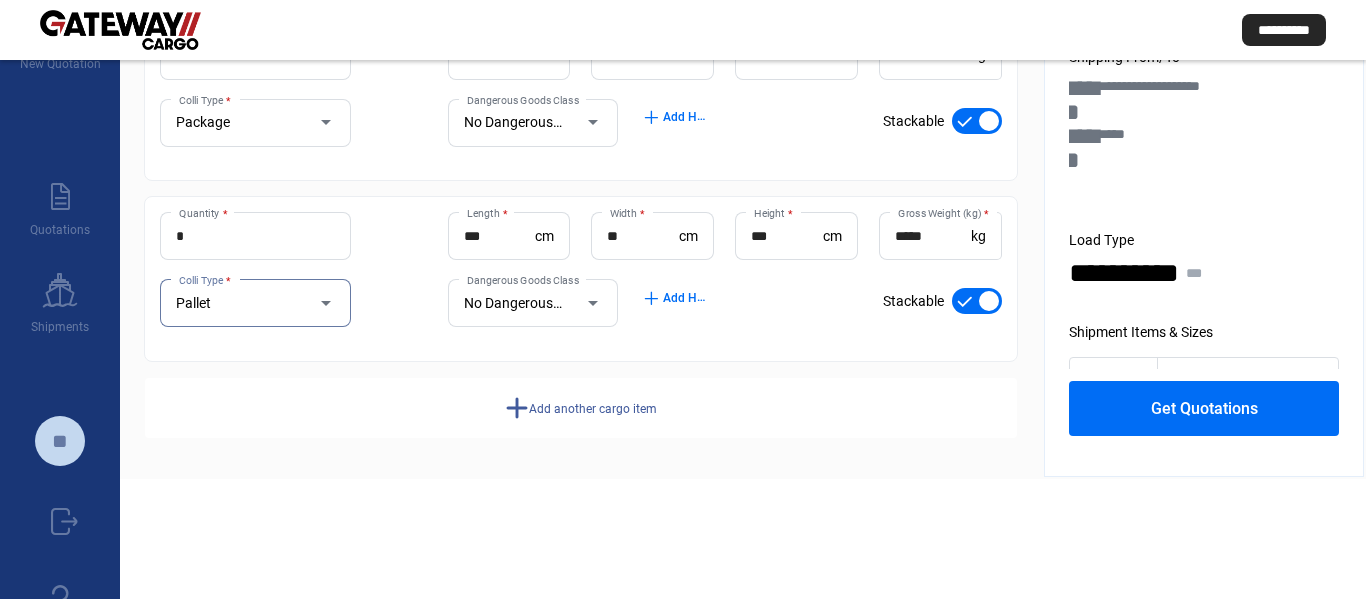 click on "Get Quotations" 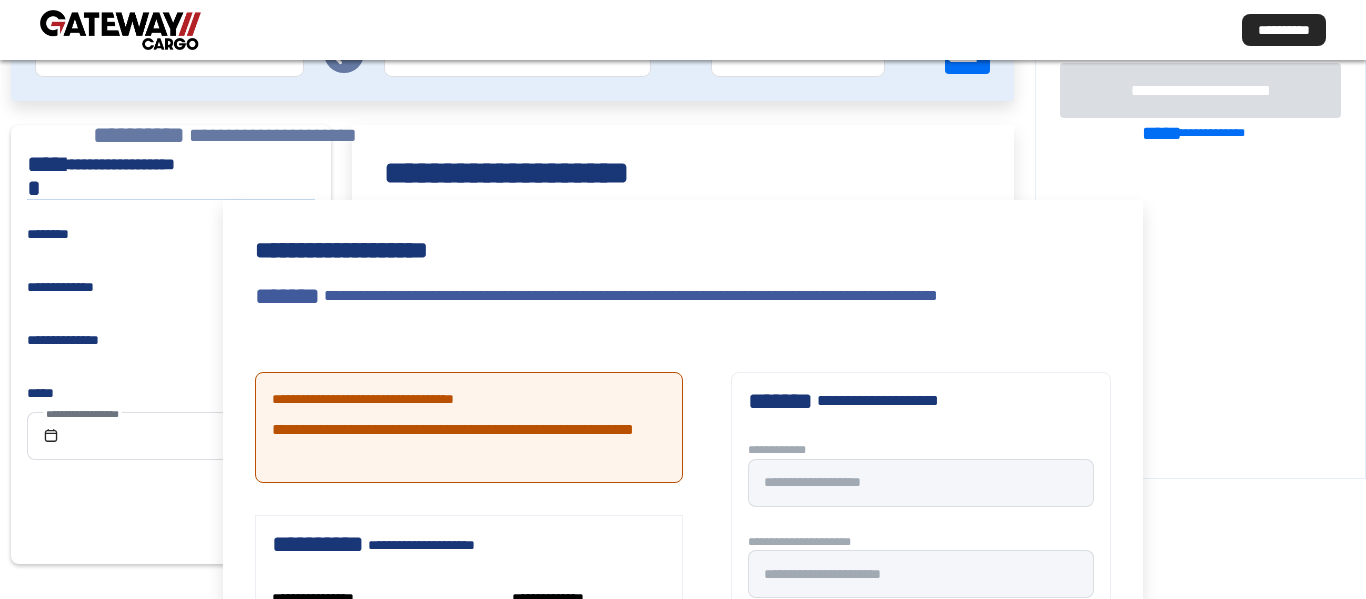 scroll, scrollTop: 0, scrollLeft: 0, axis: both 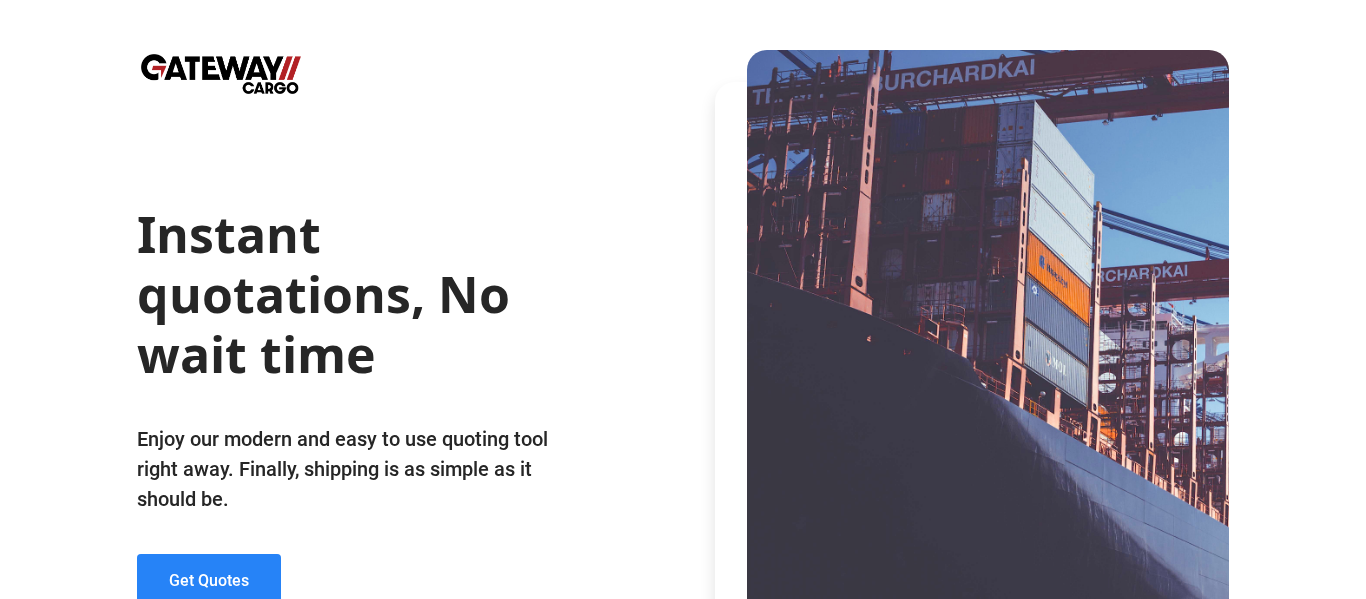 click on "Get Quotes" 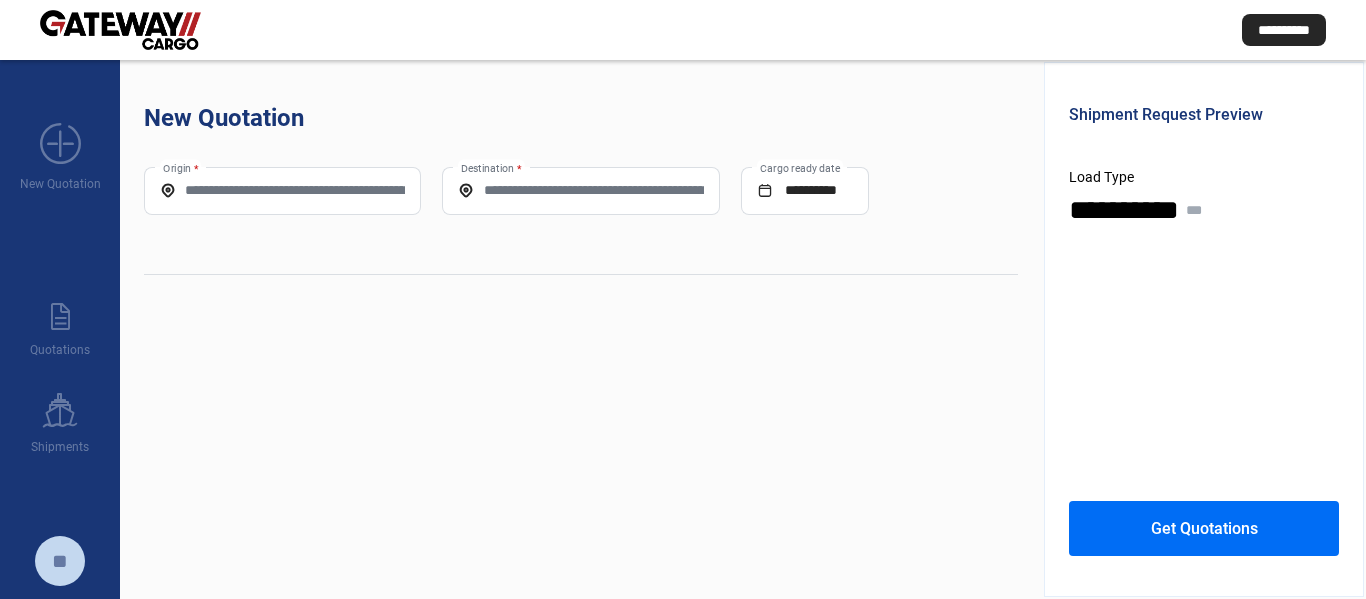 click on "Origin *" at bounding box center [282, 190] 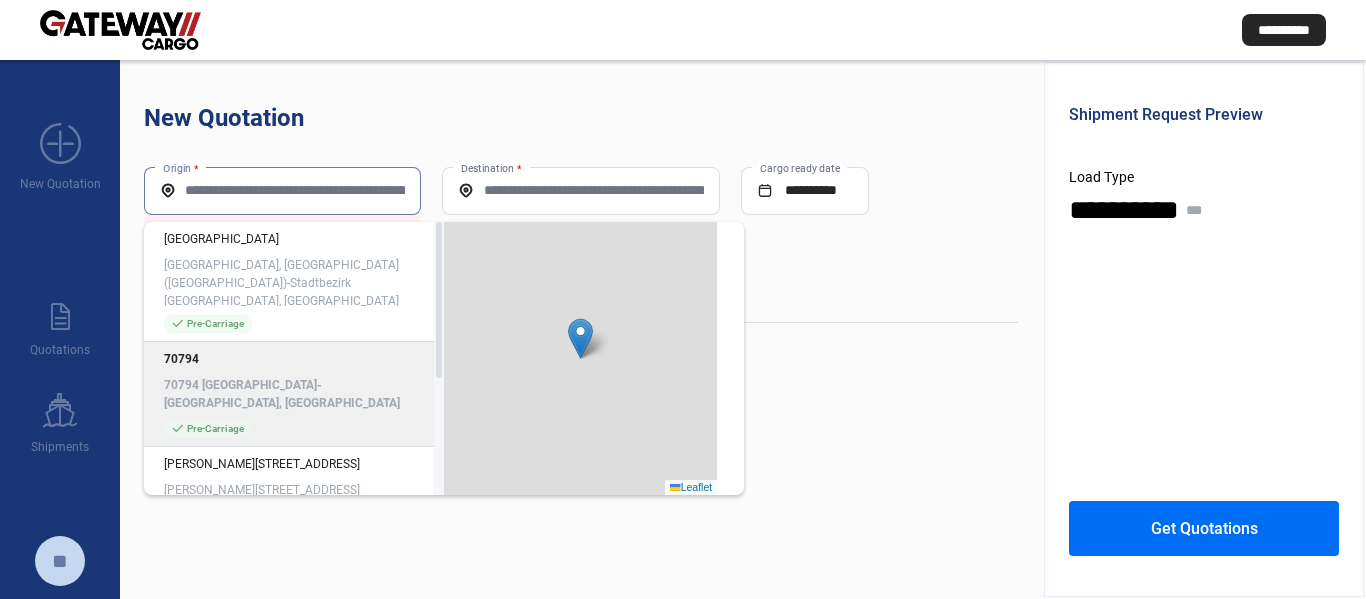 paste on "**********" 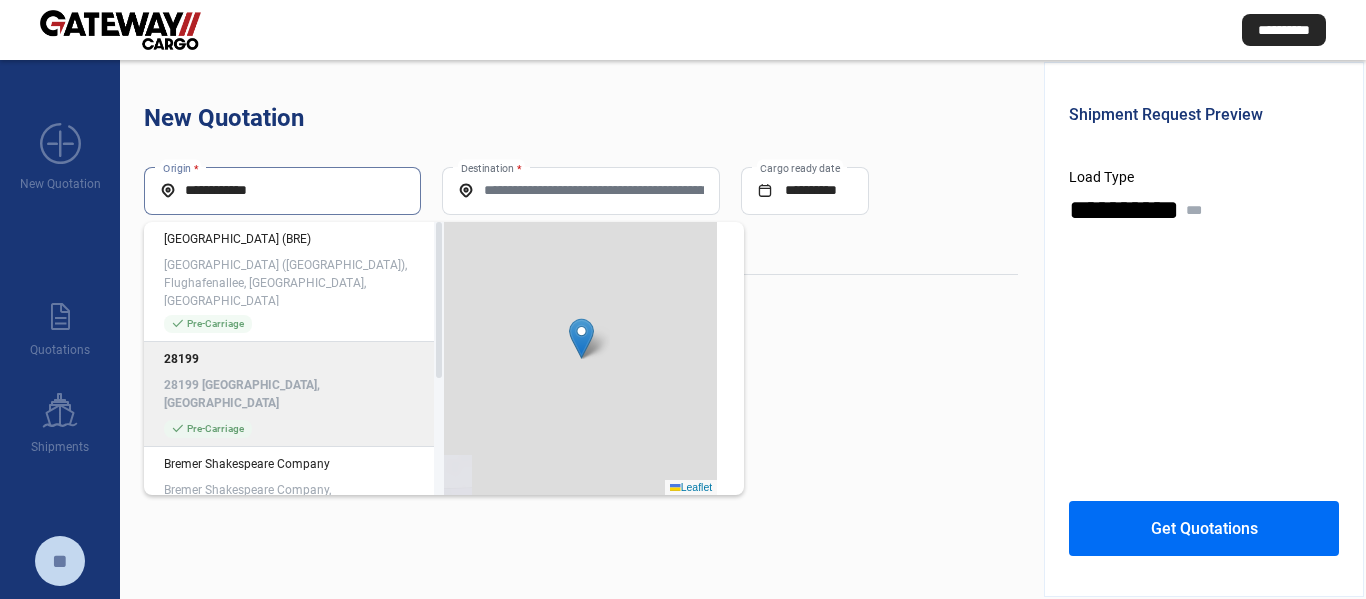 click on "28199 Bremen-Neustadt, Germany" 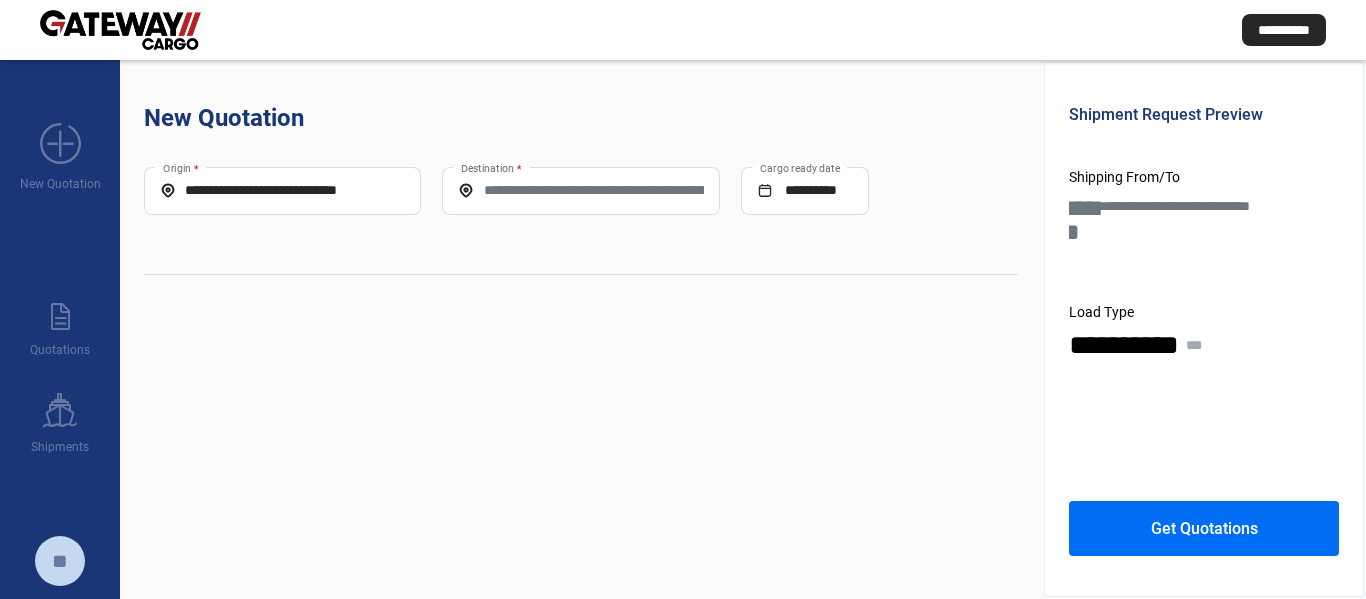 click on "Destination *" 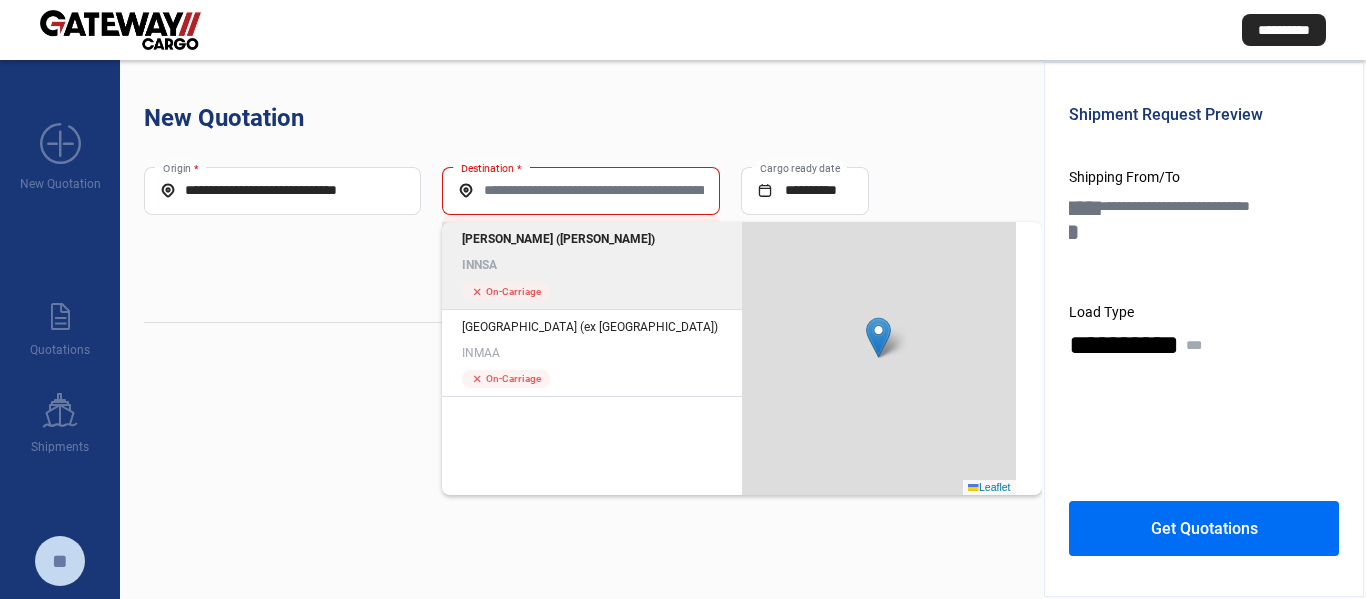 click on "INNSA" 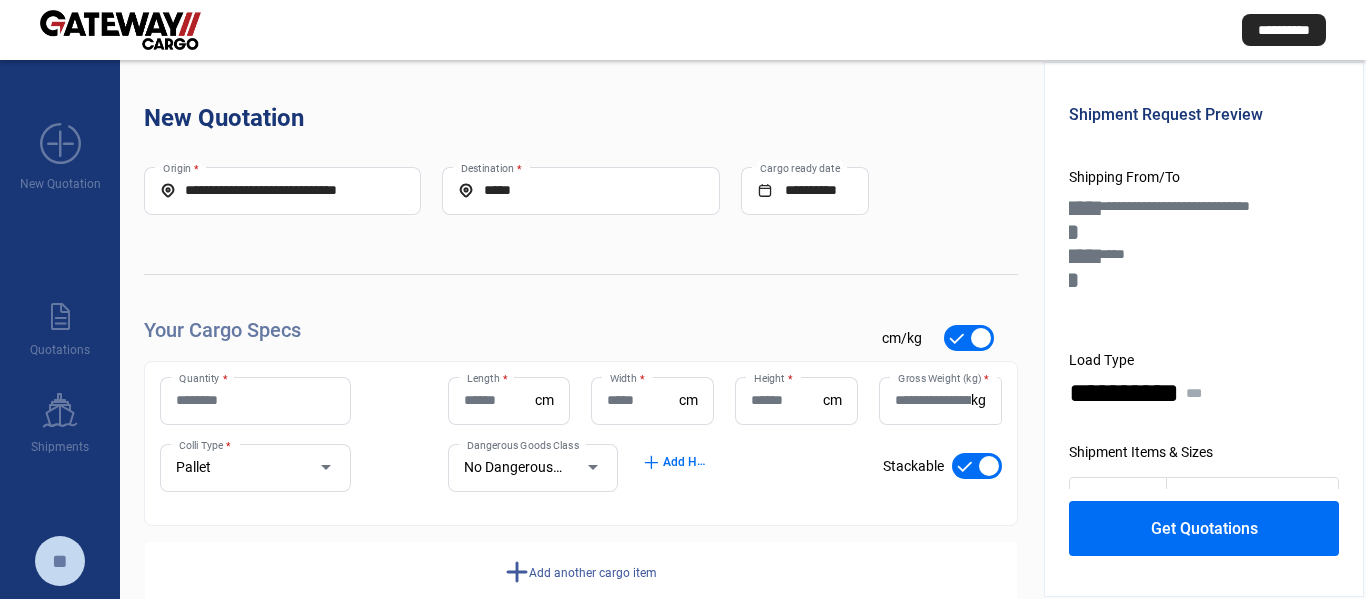 click on "Quantity *" 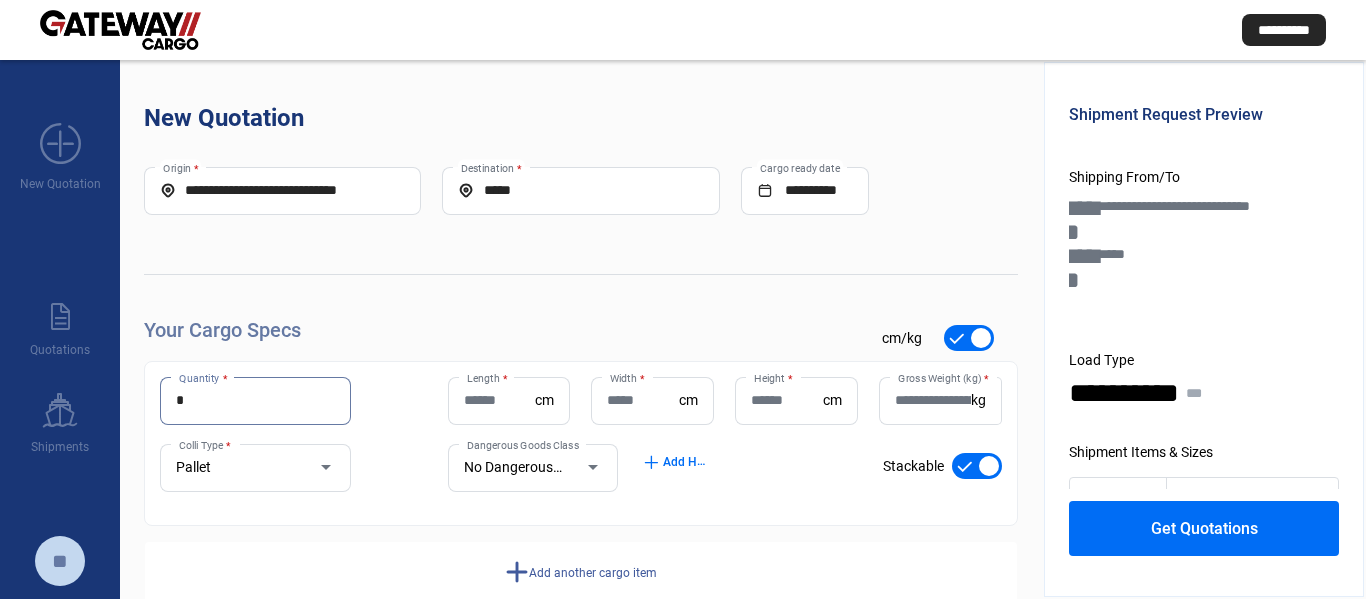 type on "*" 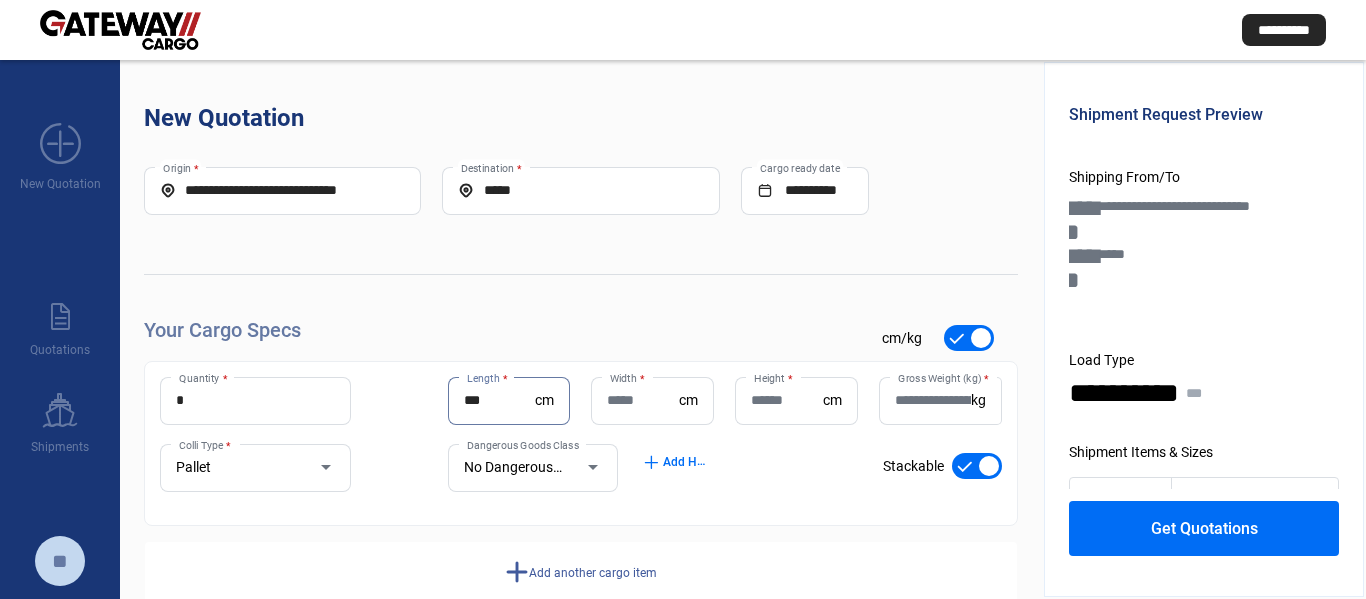 type on "***" 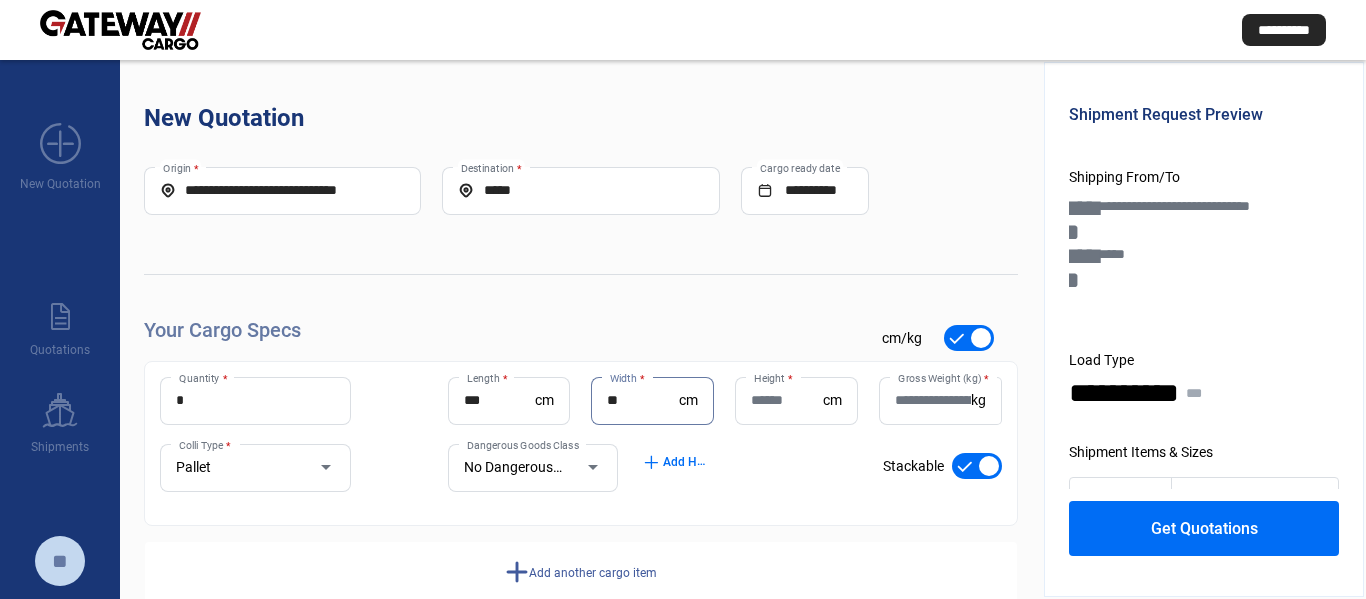 type on "**" 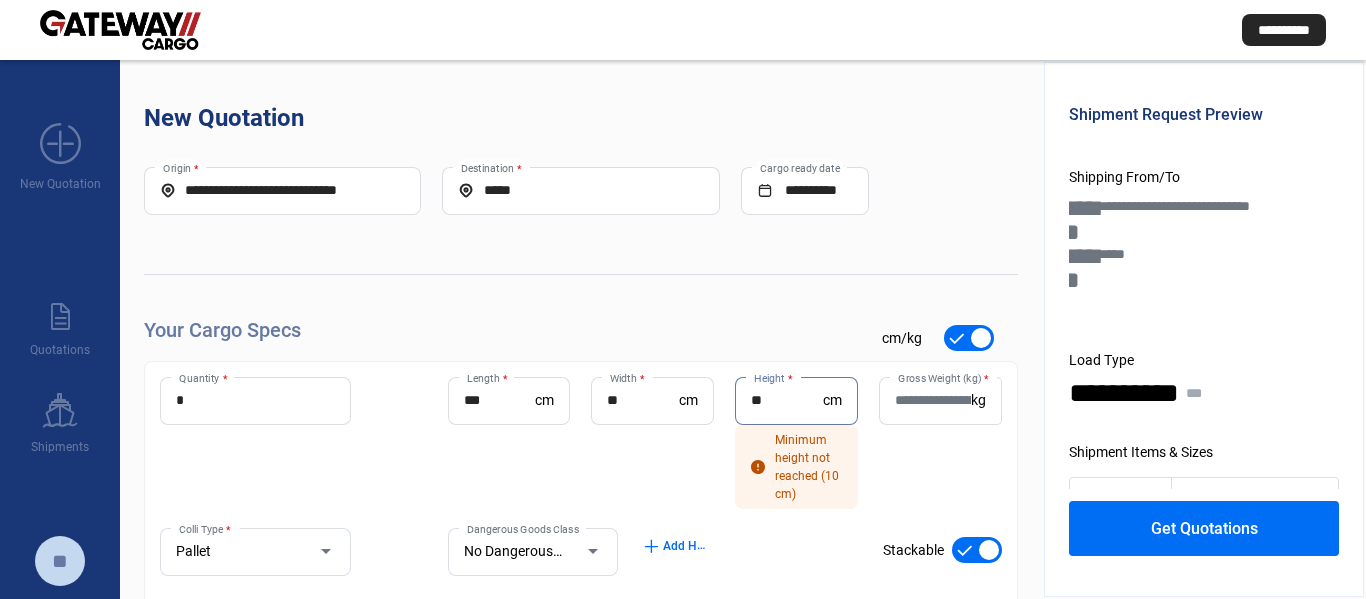 type on "**" 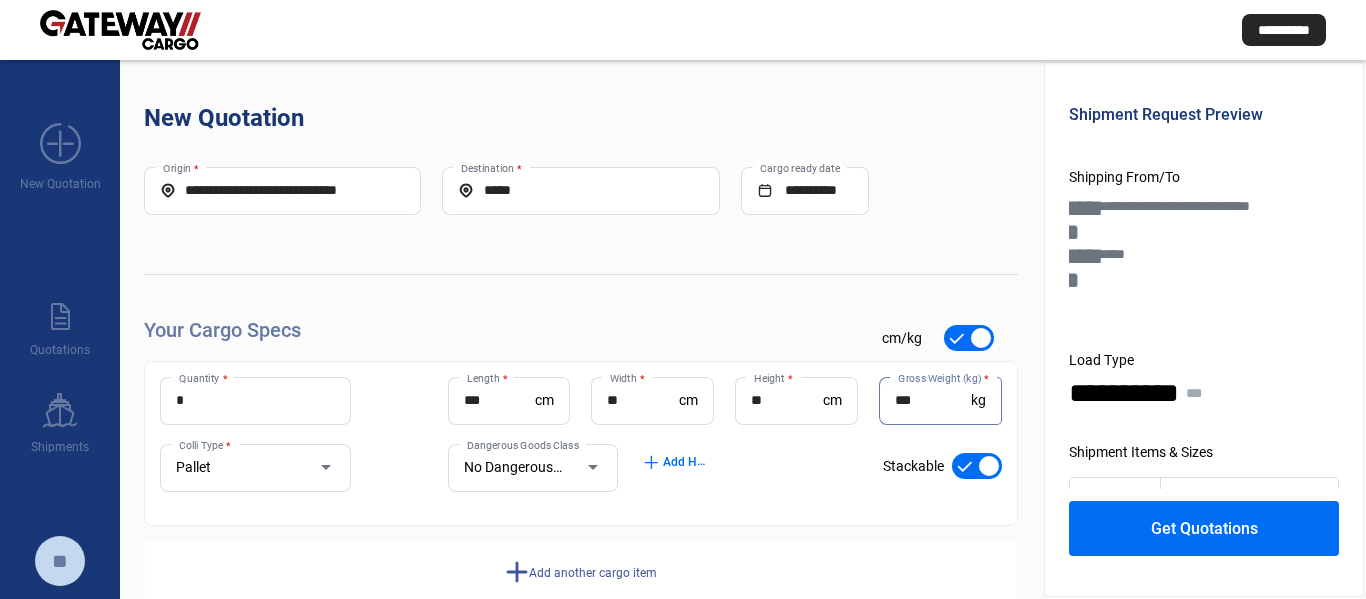 type on "***" 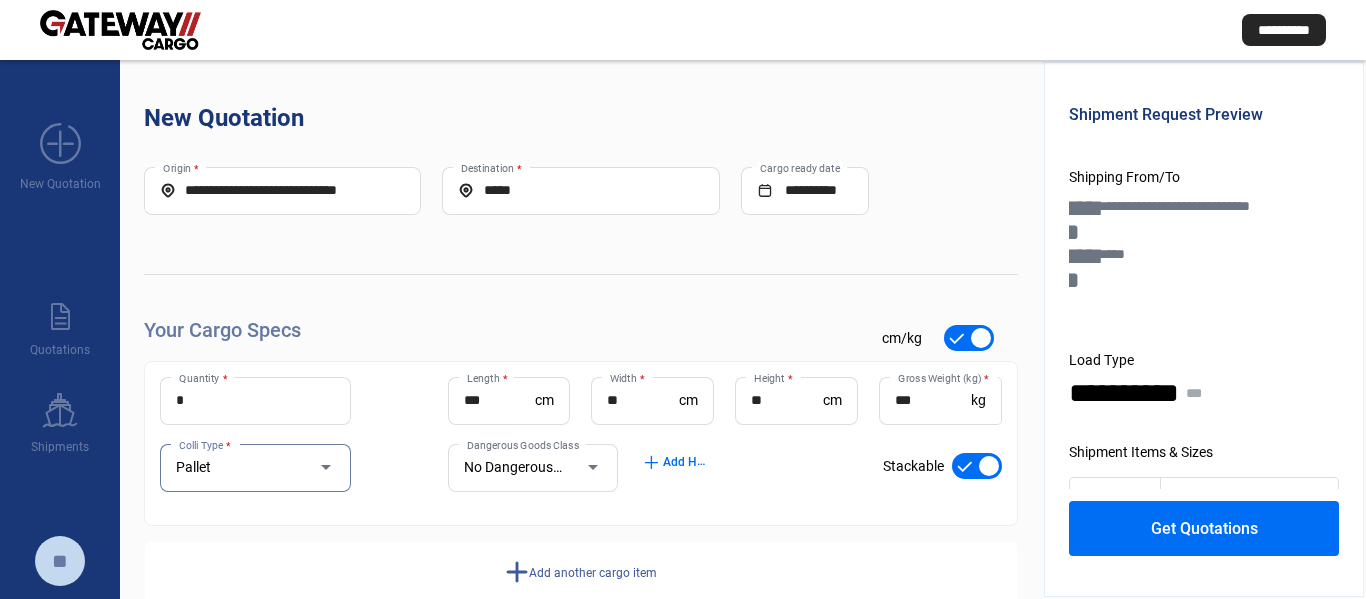 click on "Get Quotations" 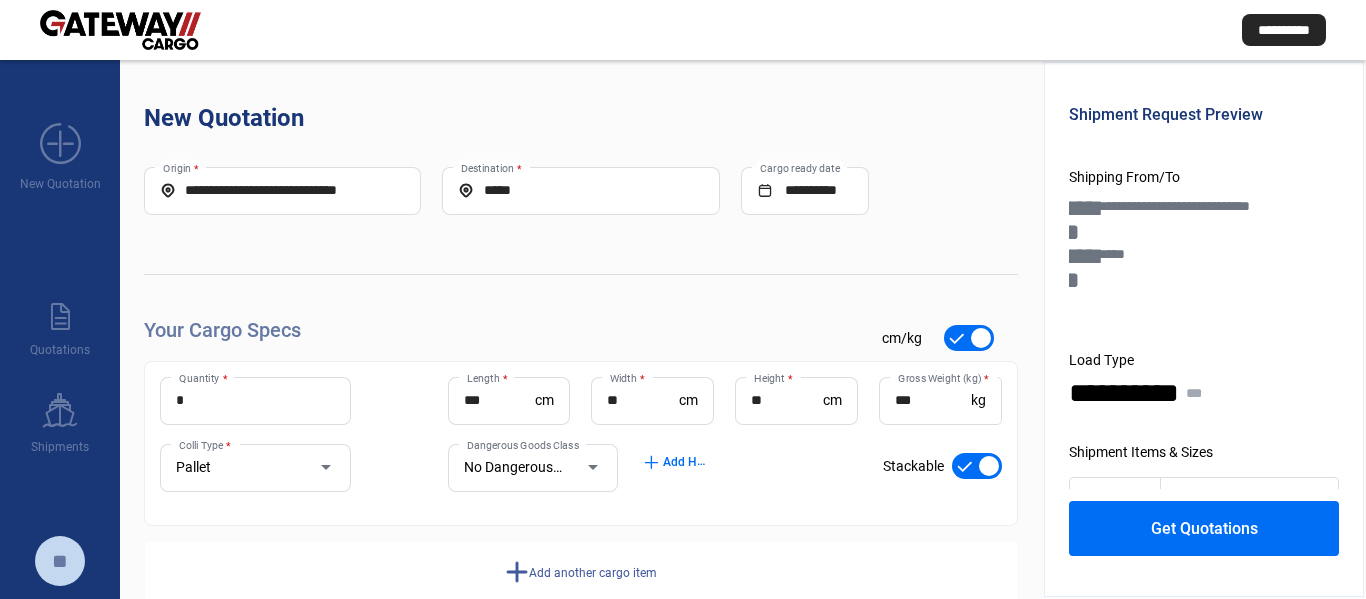 type 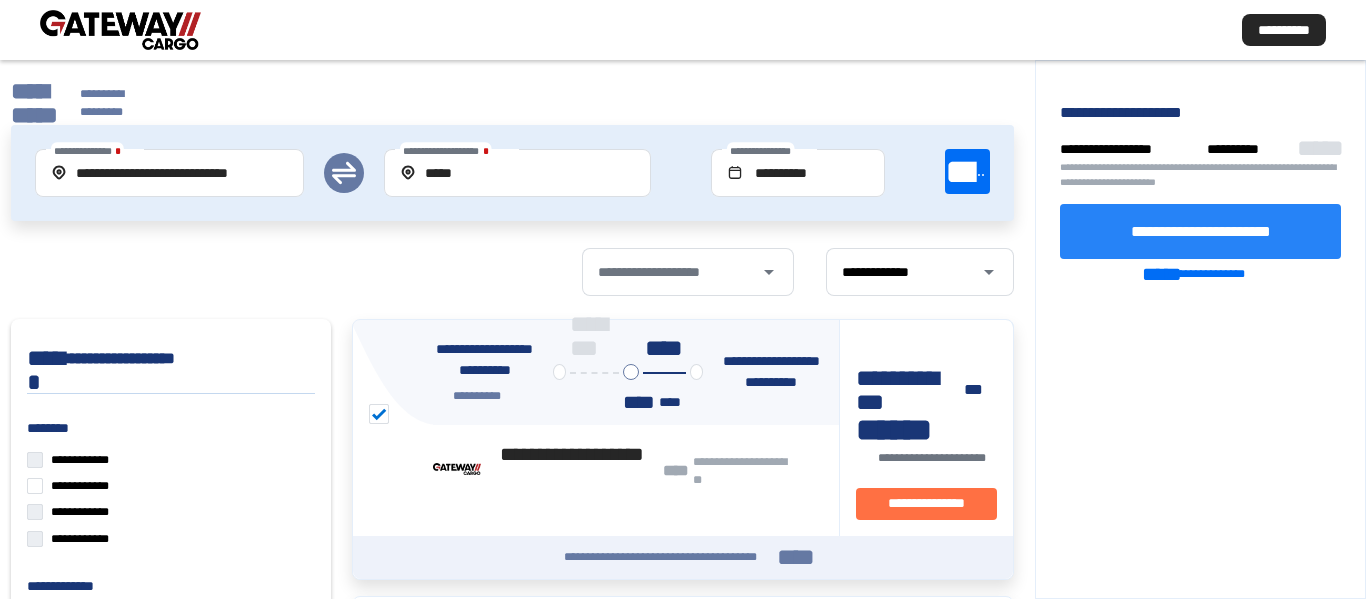 click on "**********" 